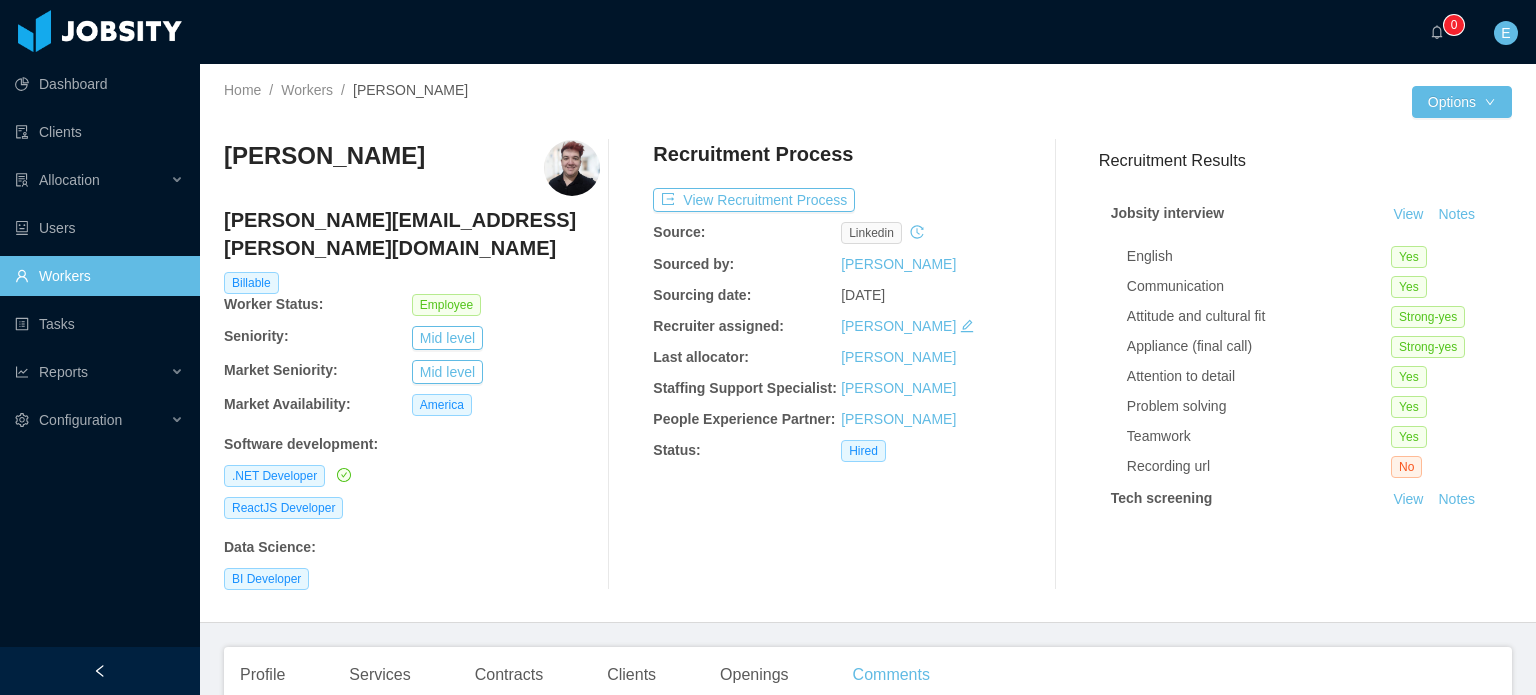 scroll, scrollTop: 0, scrollLeft: 0, axis: both 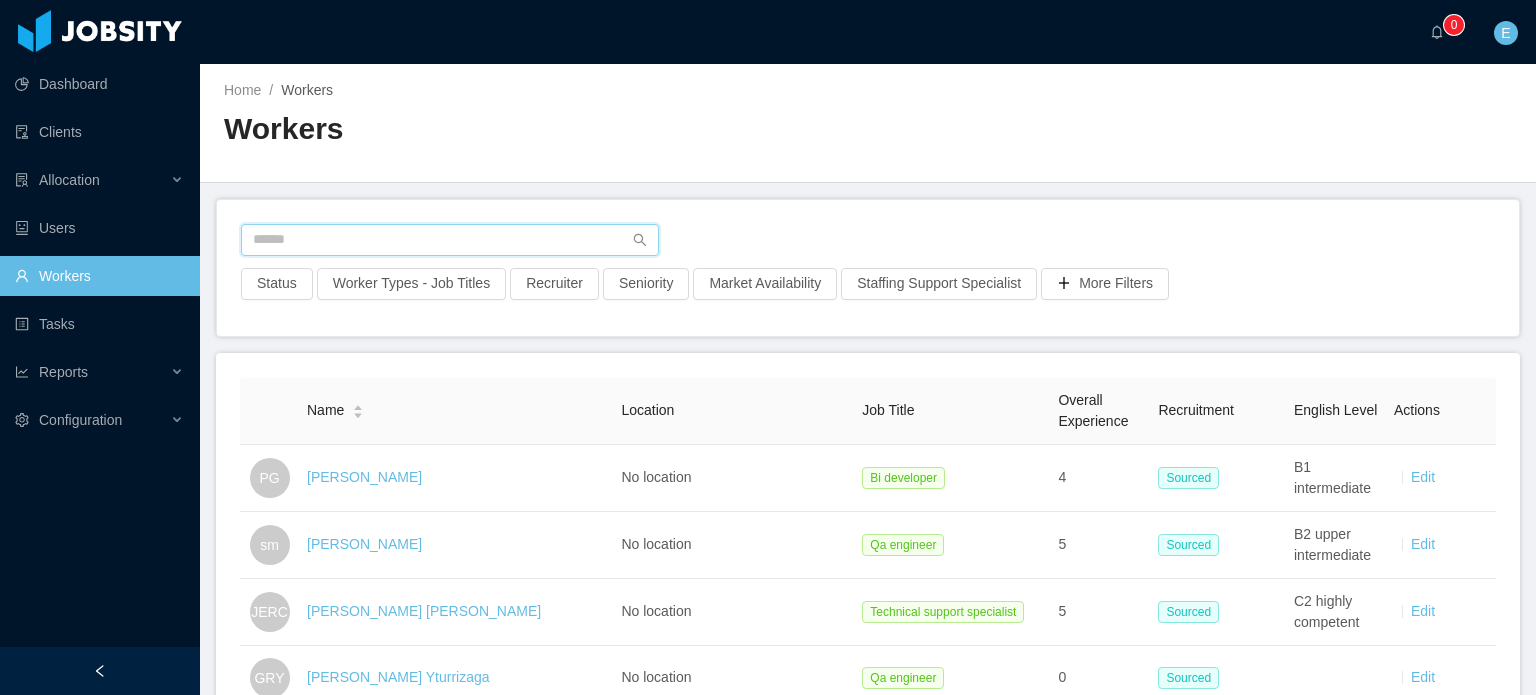 click at bounding box center [450, 240] 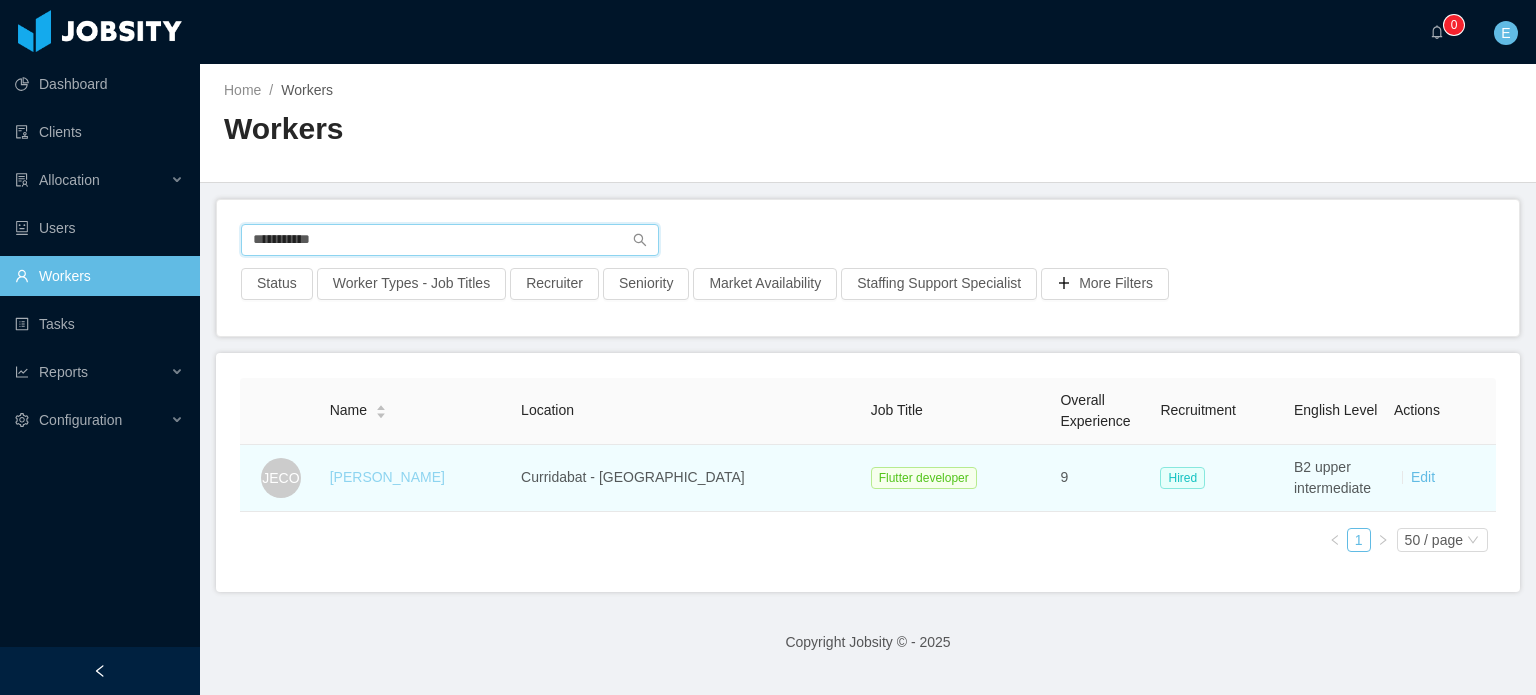 type on "**********" 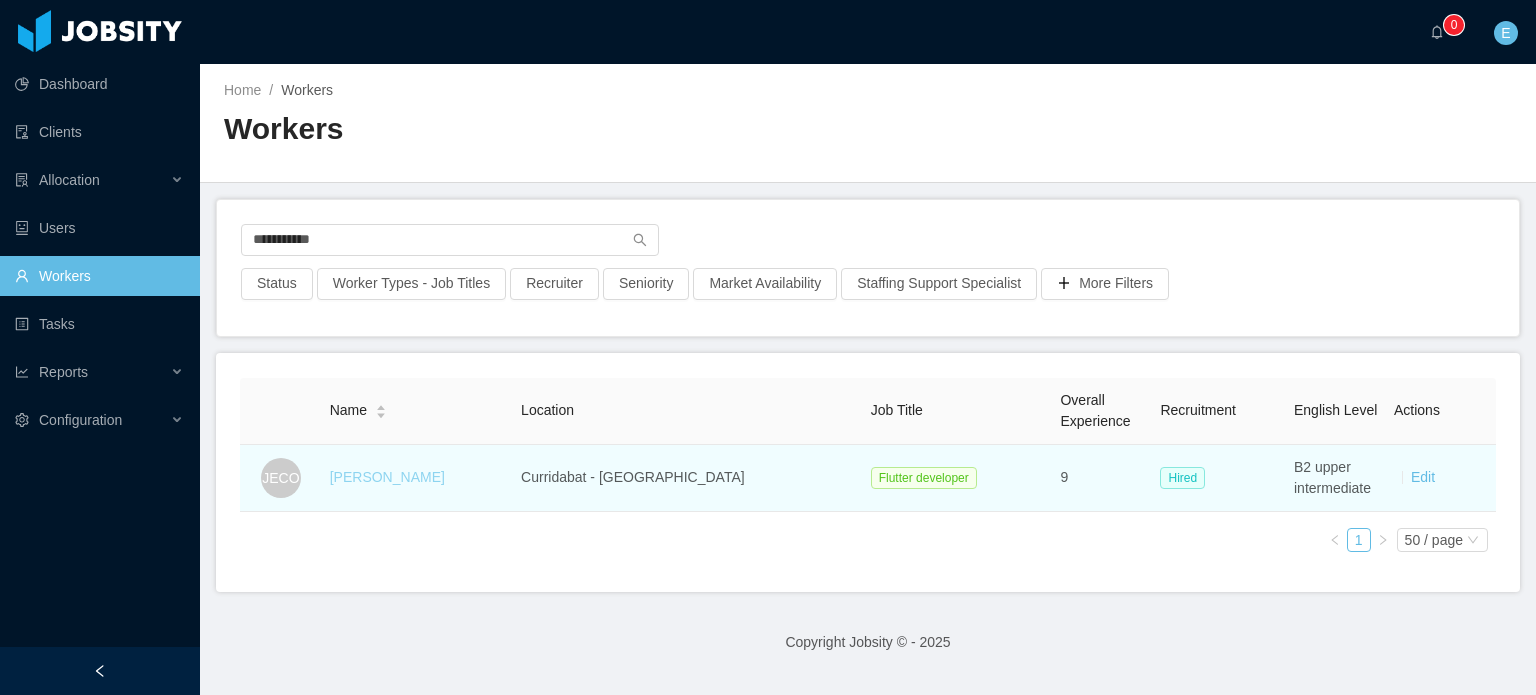 click on "[PERSON_NAME]" at bounding box center (387, 477) 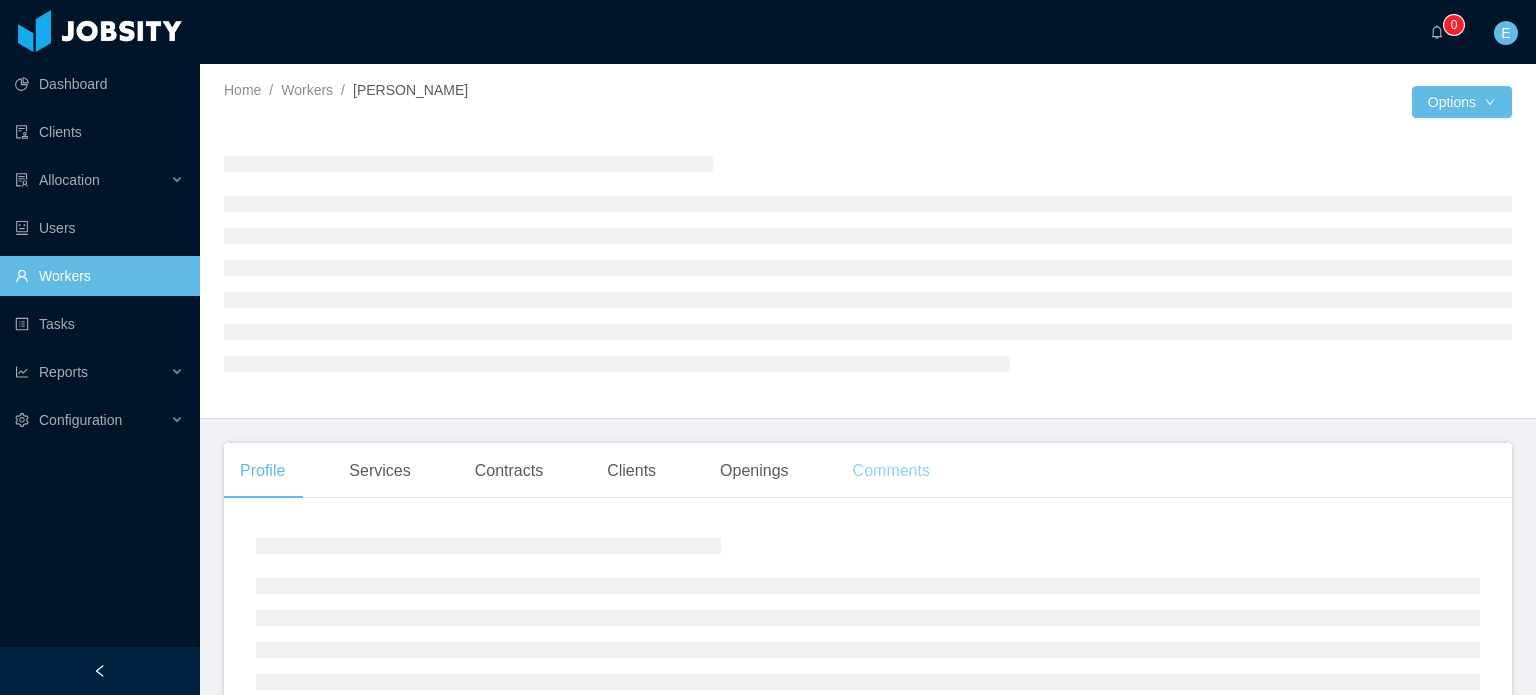 click on "Comments" at bounding box center (891, 471) 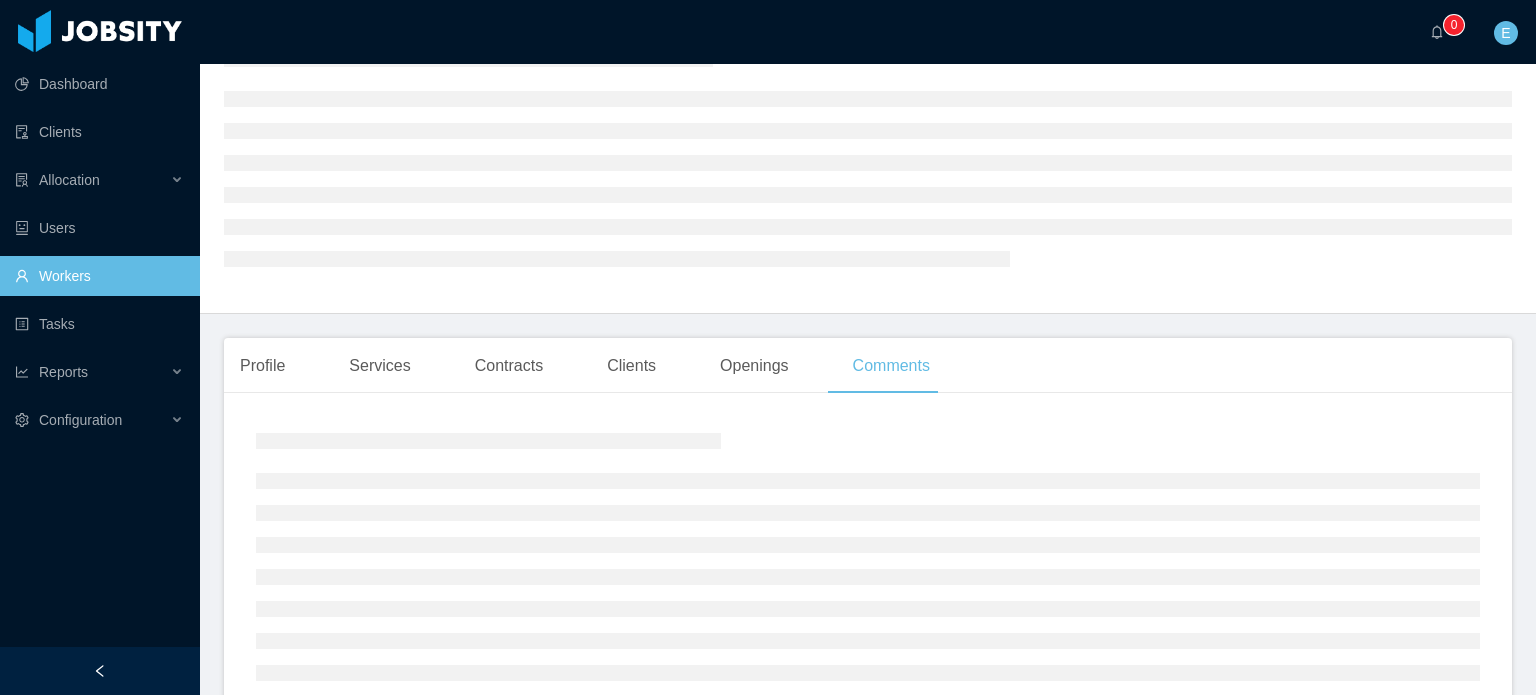 scroll, scrollTop: 200, scrollLeft: 0, axis: vertical 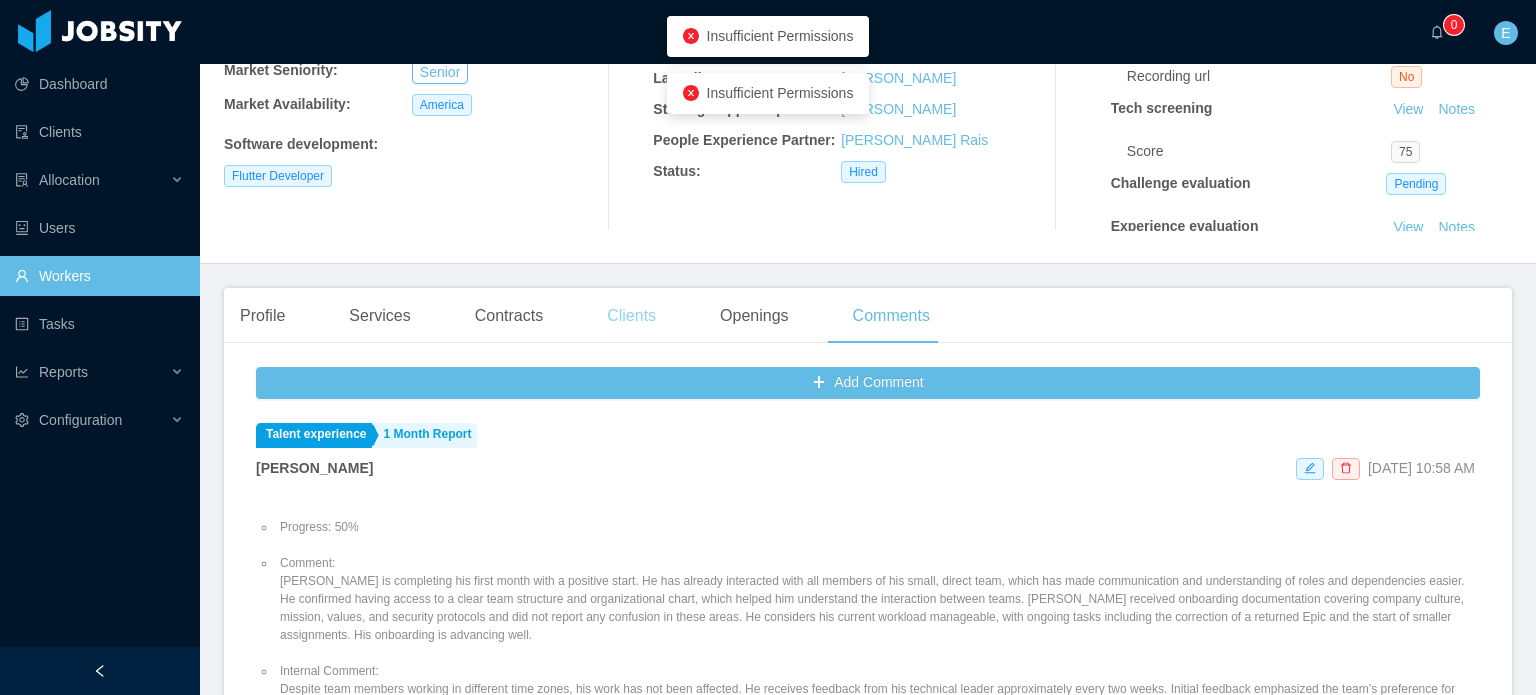 click on "Clients" at bounding box center (631, 316) 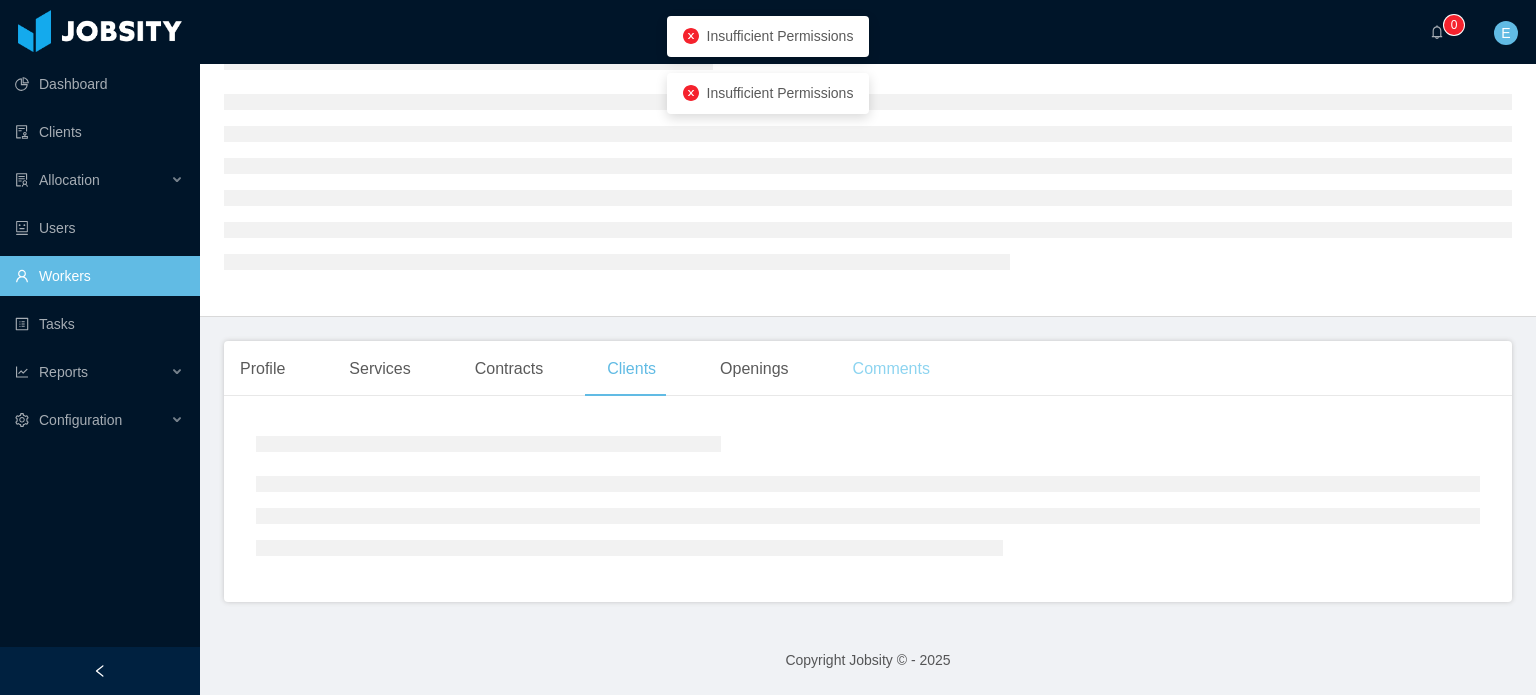 click on "Comments" at bounding box center [891, 369] 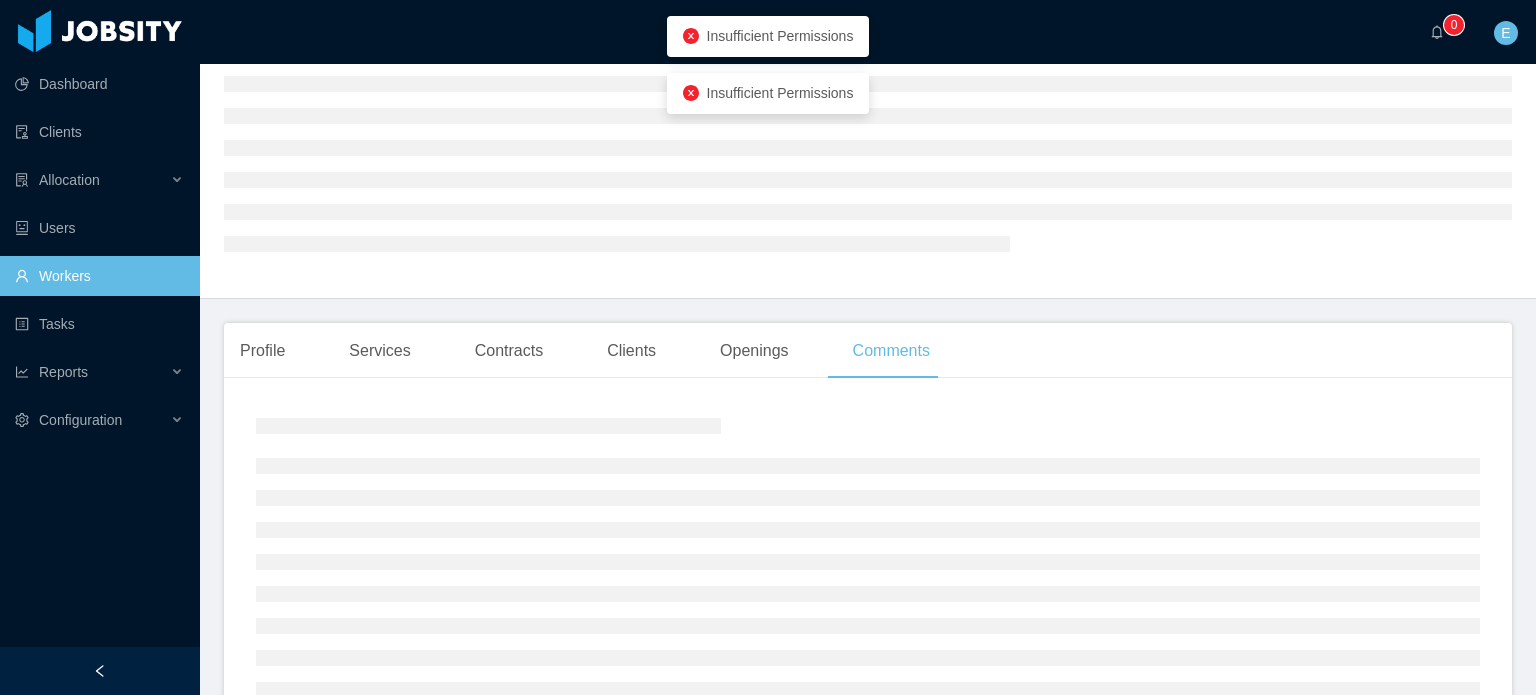 scroll, scrollTop: 246, scrollLeft: 0, axis: vertical 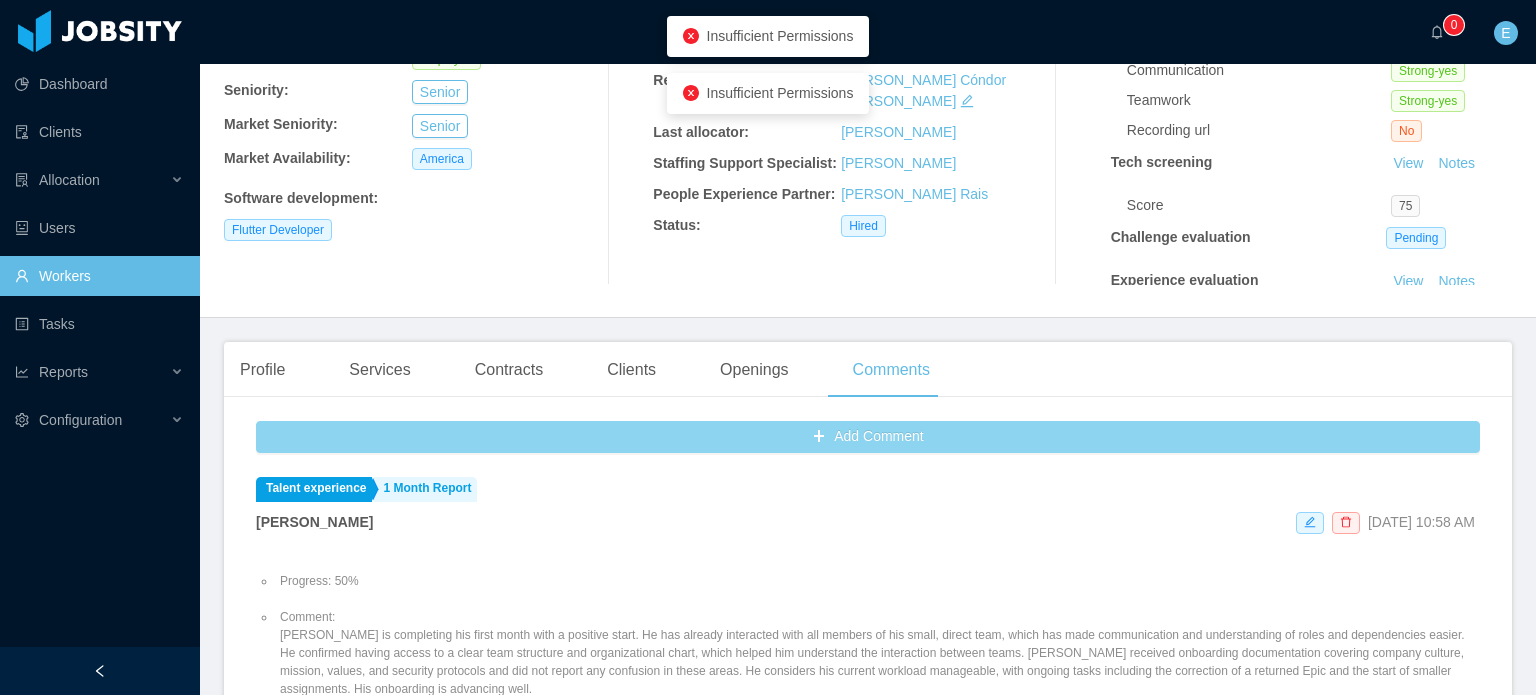 click on "Profile Services Contracts Clients Openings Comments" at bounding box center (585, 370) 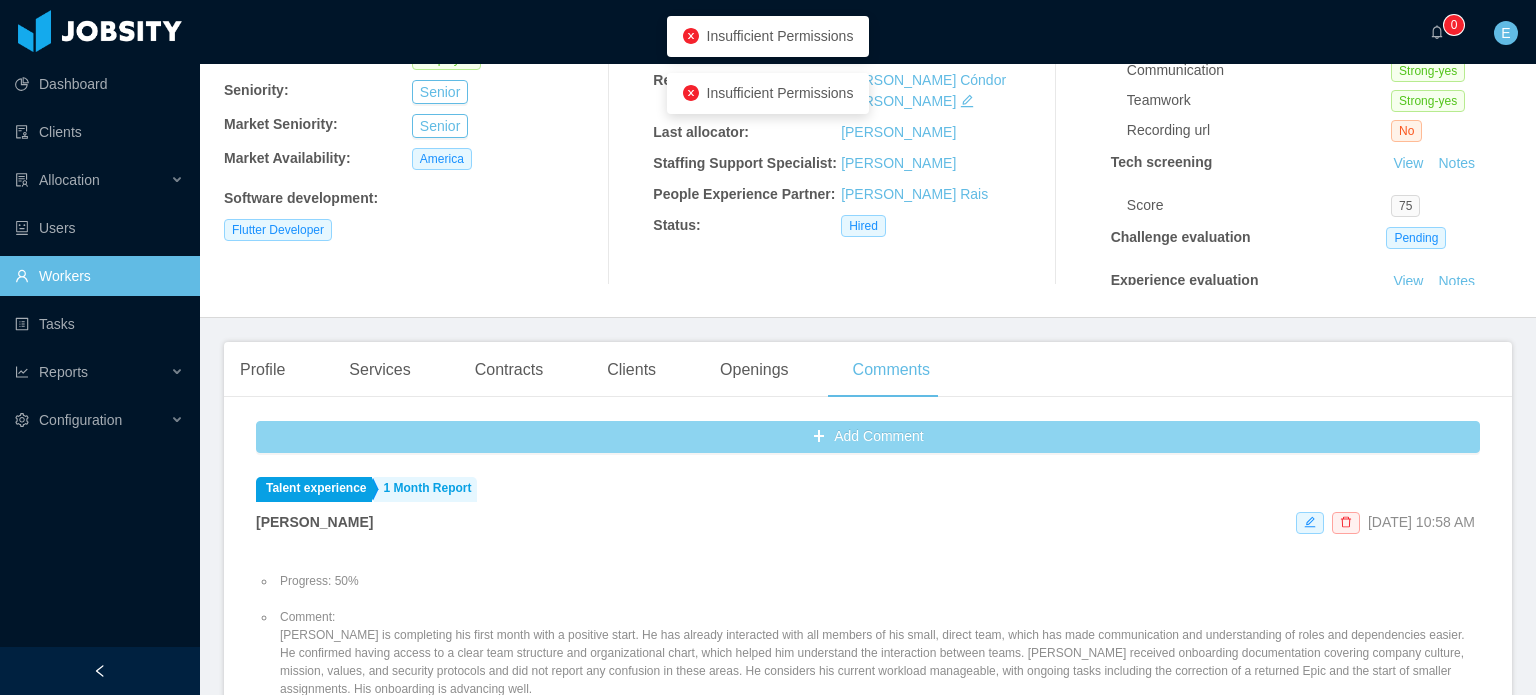 click on "Add Comment" at bounding box center [868, 437] 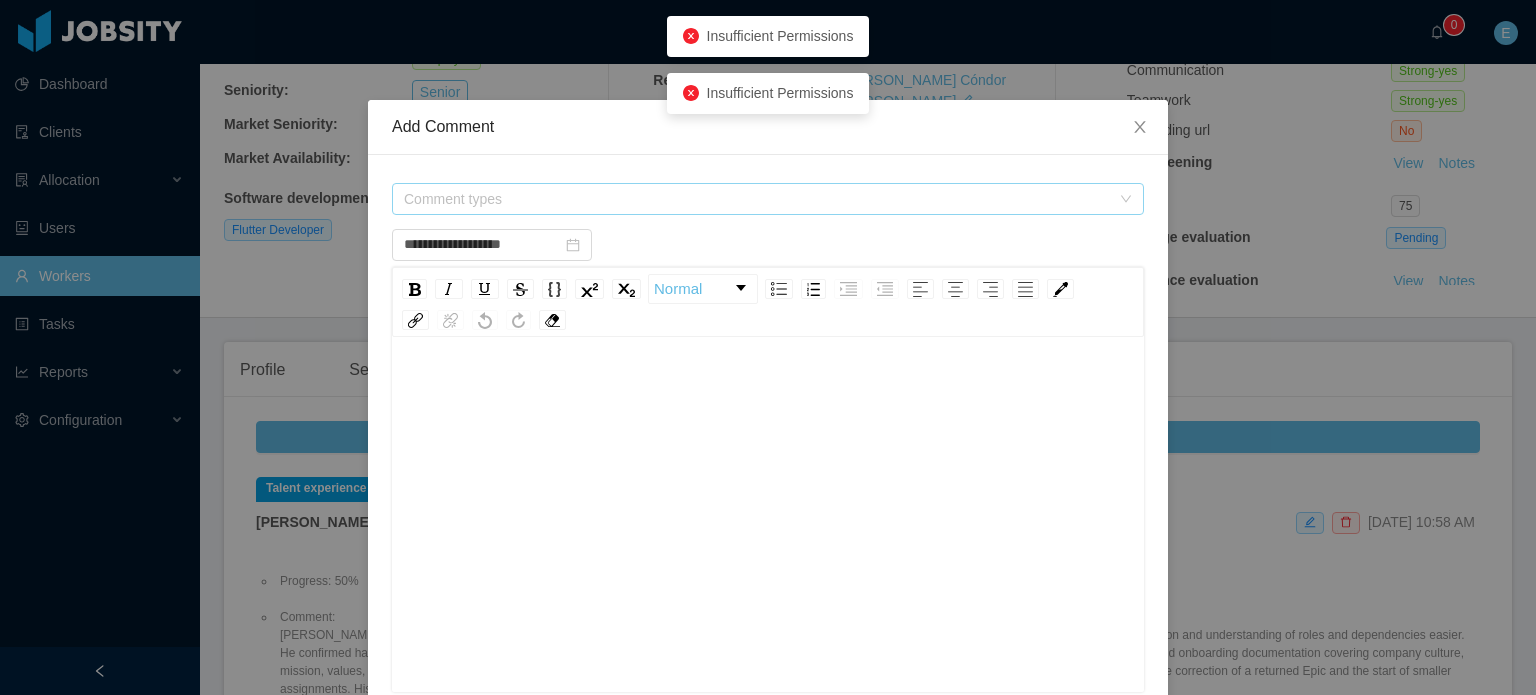 click on "Comment types" at bounding box center [757, 199] 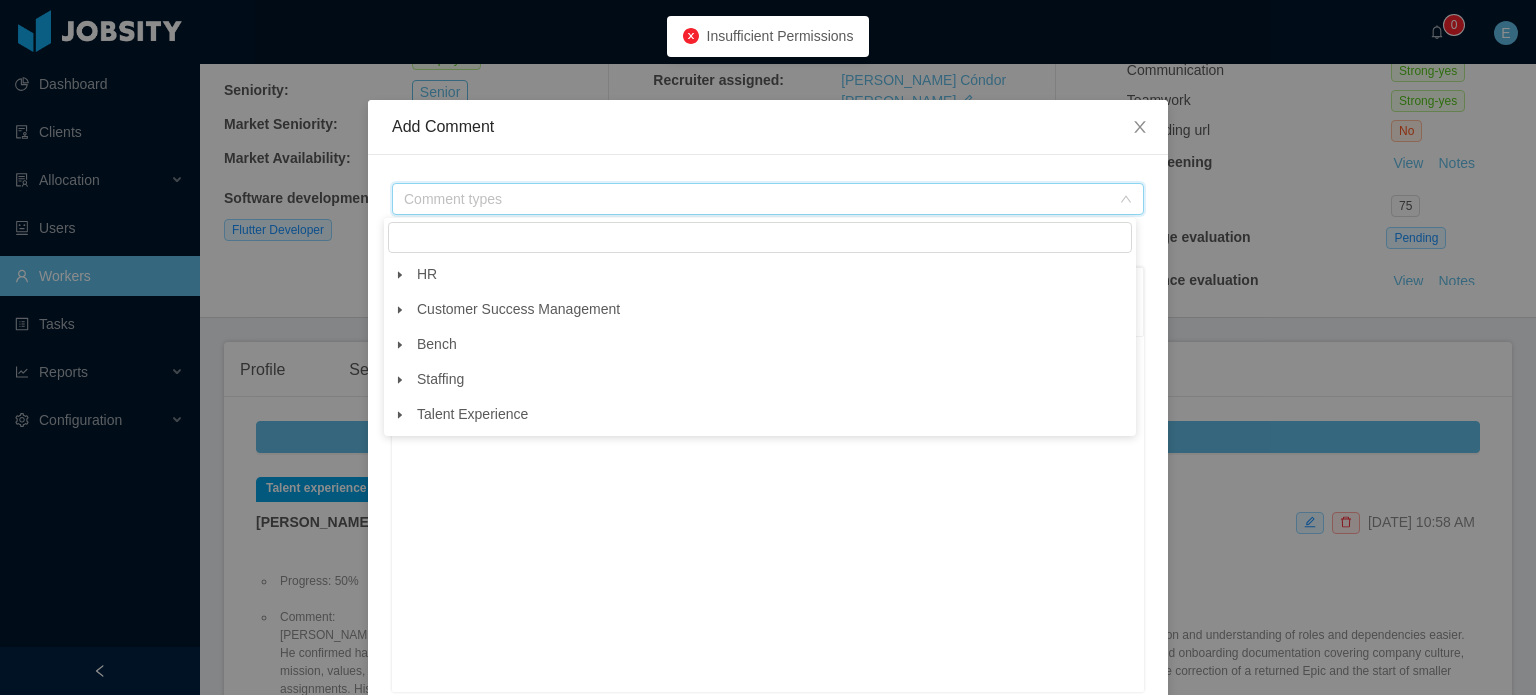 click at bounding box center [400, 415] 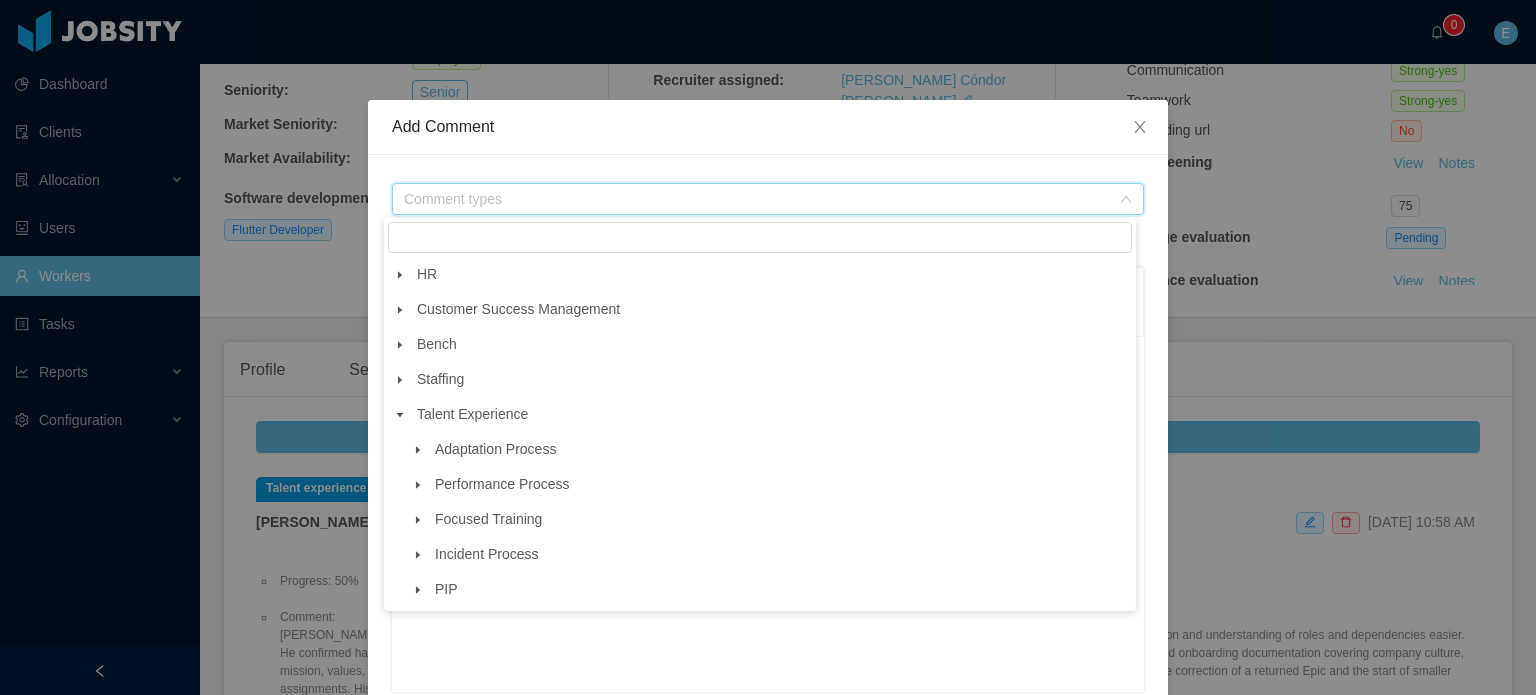 click 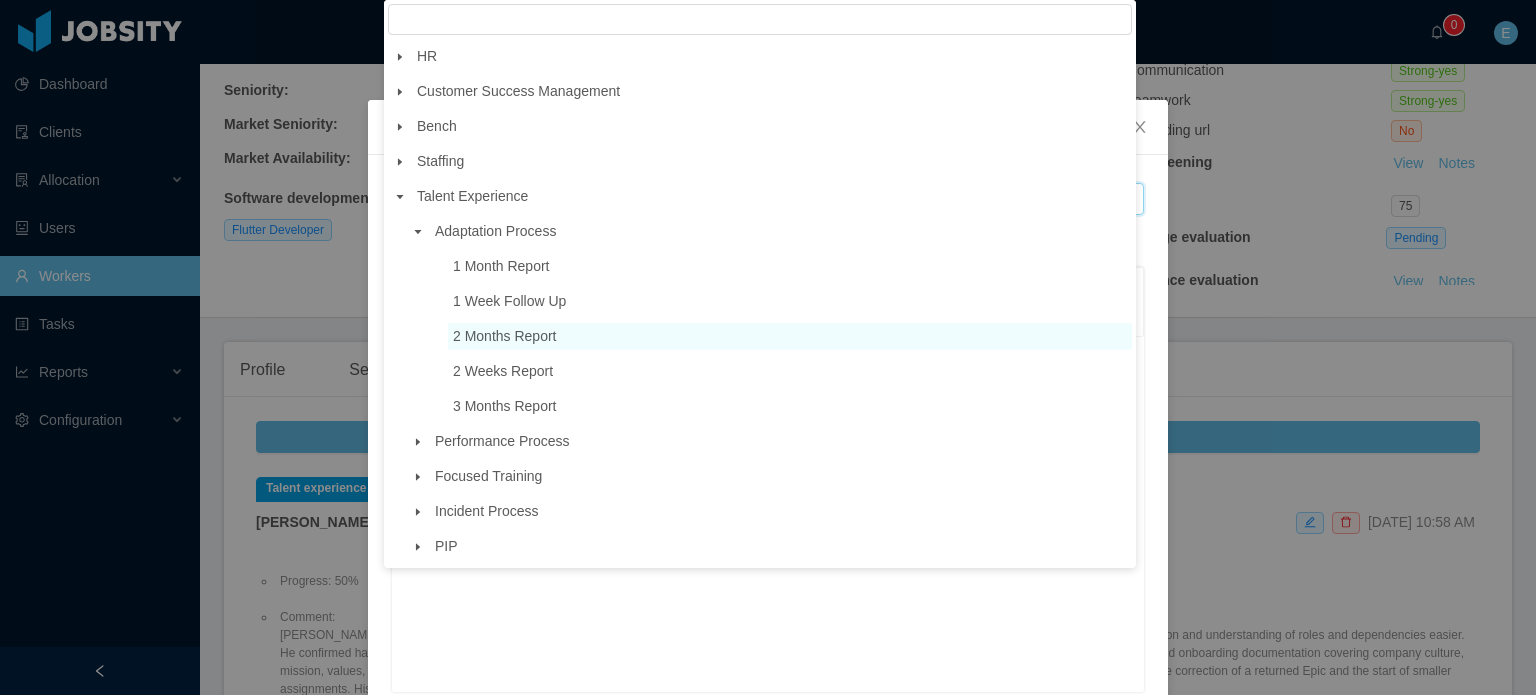 click on "2 Months Report" at bounding box center [505, 336] 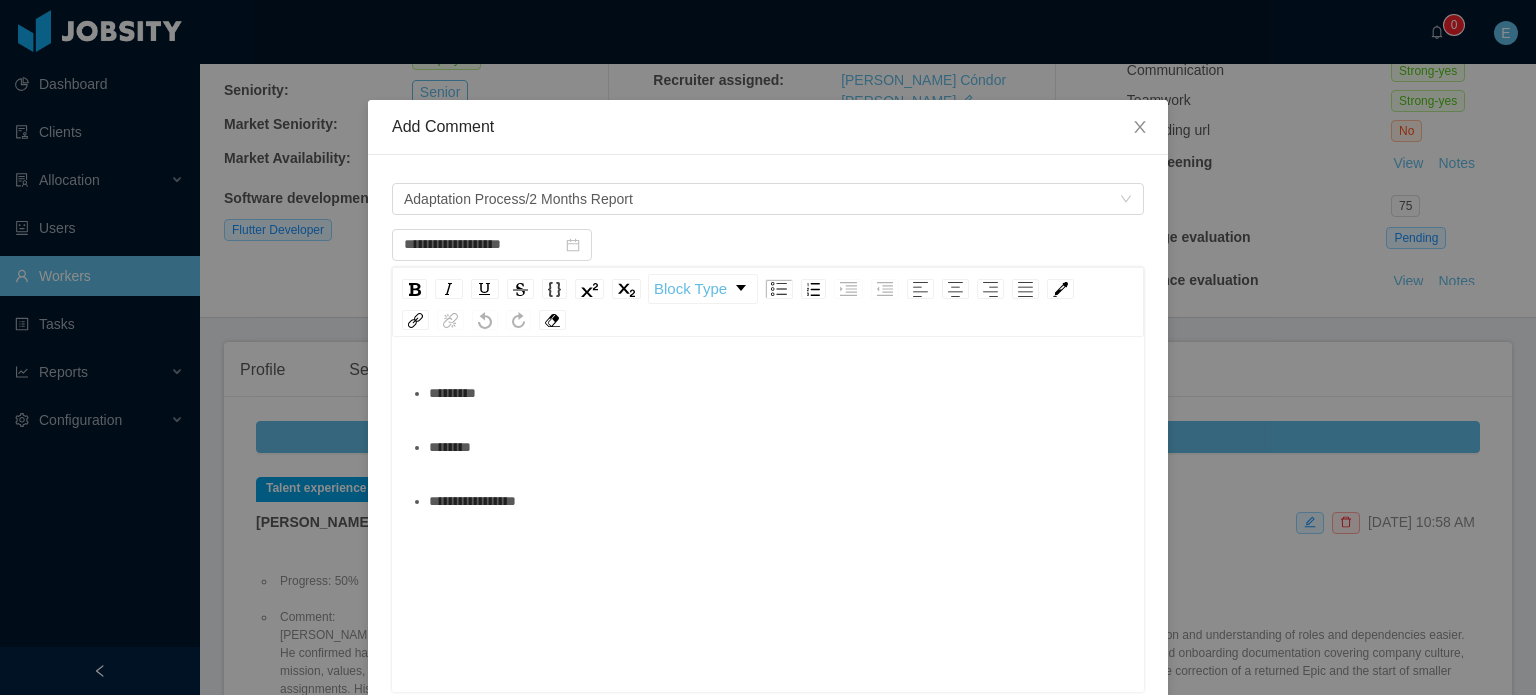 click on "********" at bounding box center [779, 447] 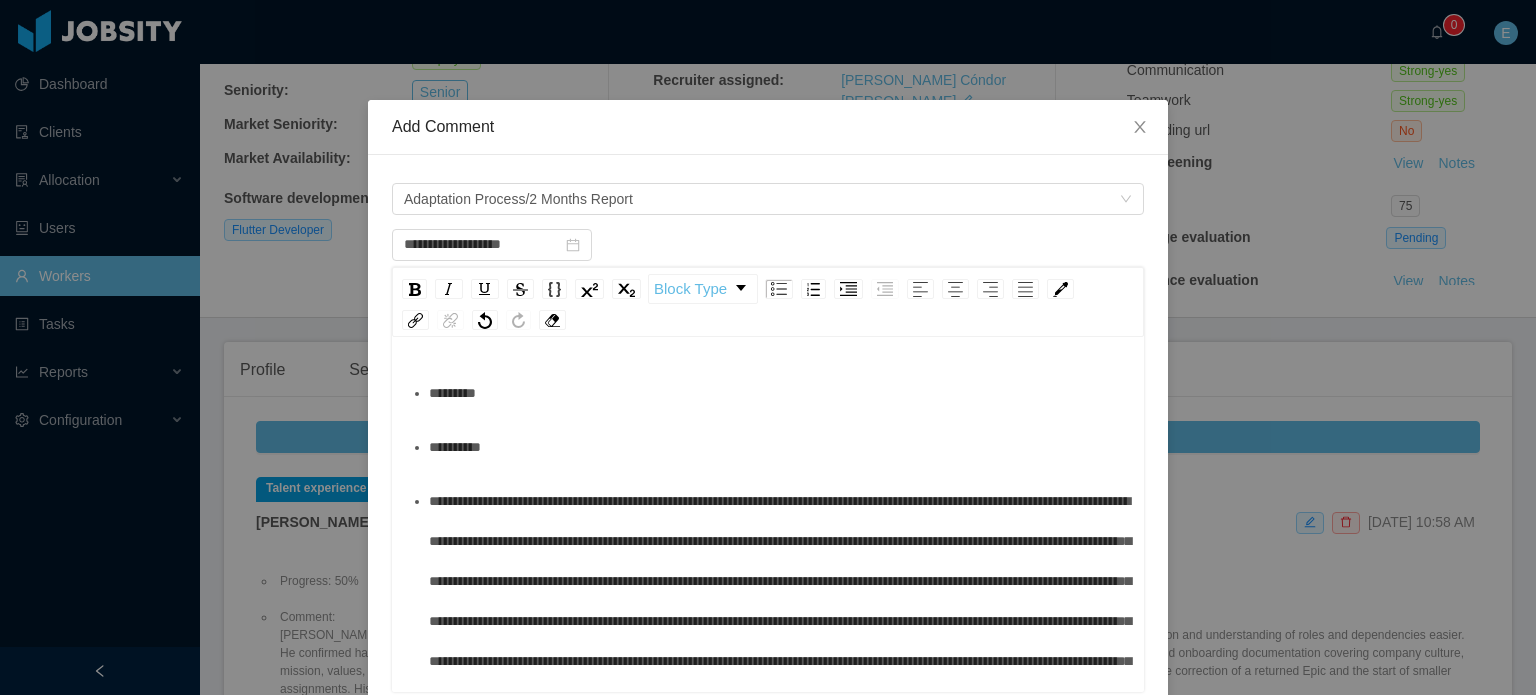 scroll, scrollTop: 60, scrollLeft: 0, axis: vertical 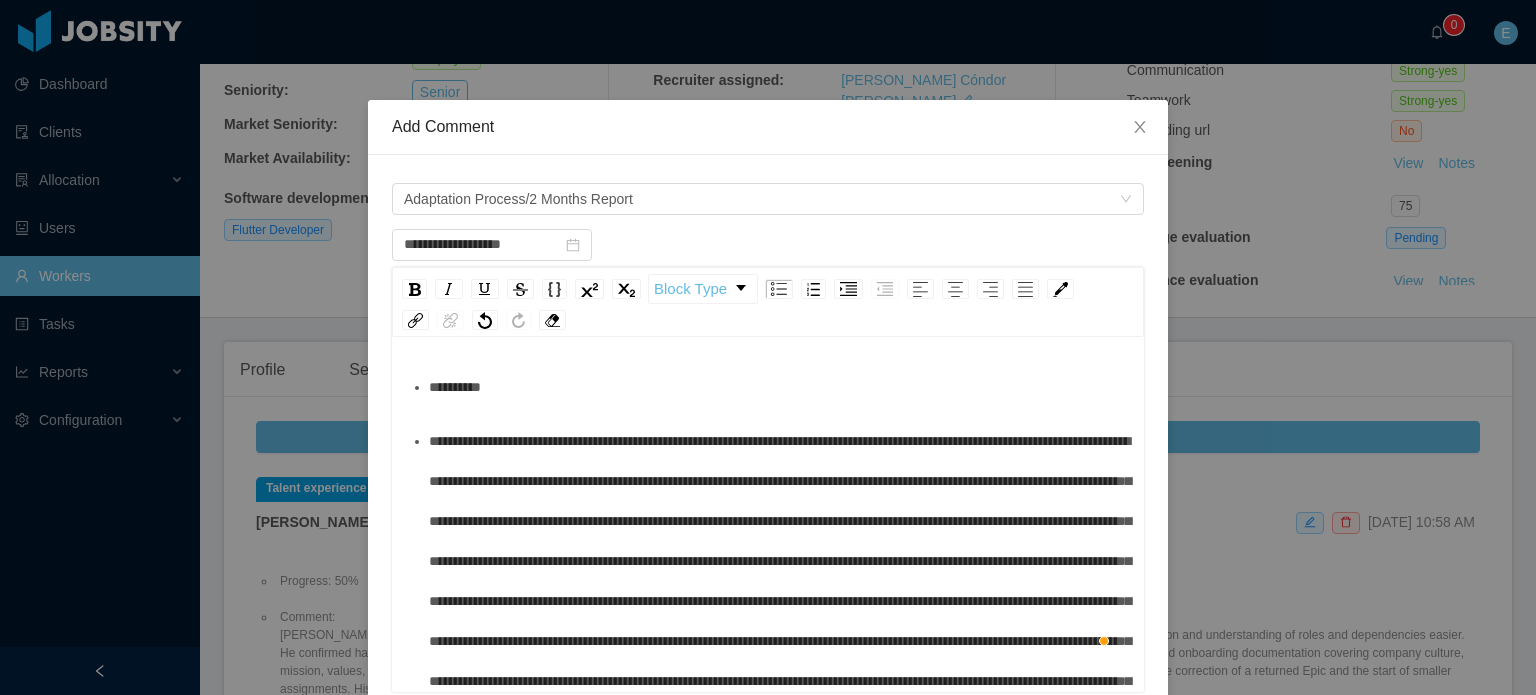 click at bounding box center (780, 581) 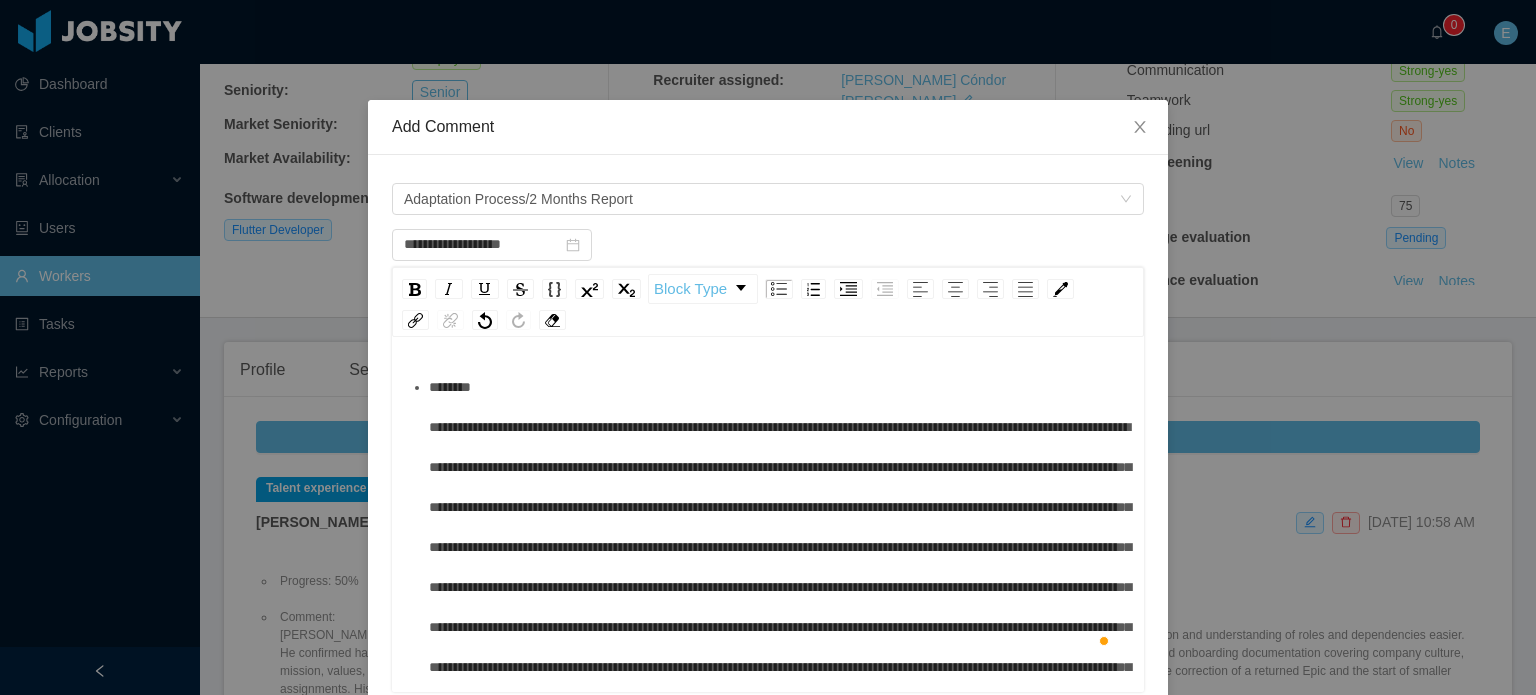 scroll, scrollTop: 3, scrollLeft: 0, axis: vertical 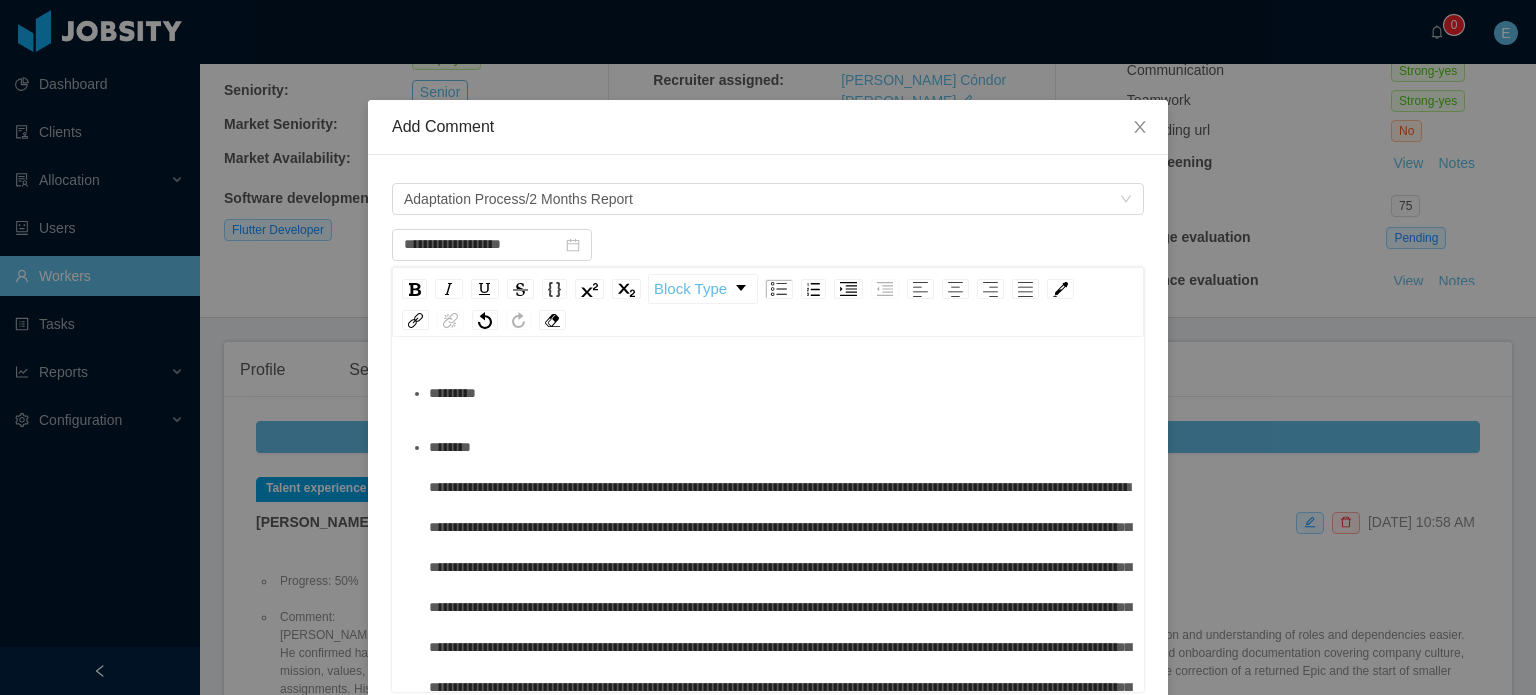 click on "*********" at bounding box center [779, 393] 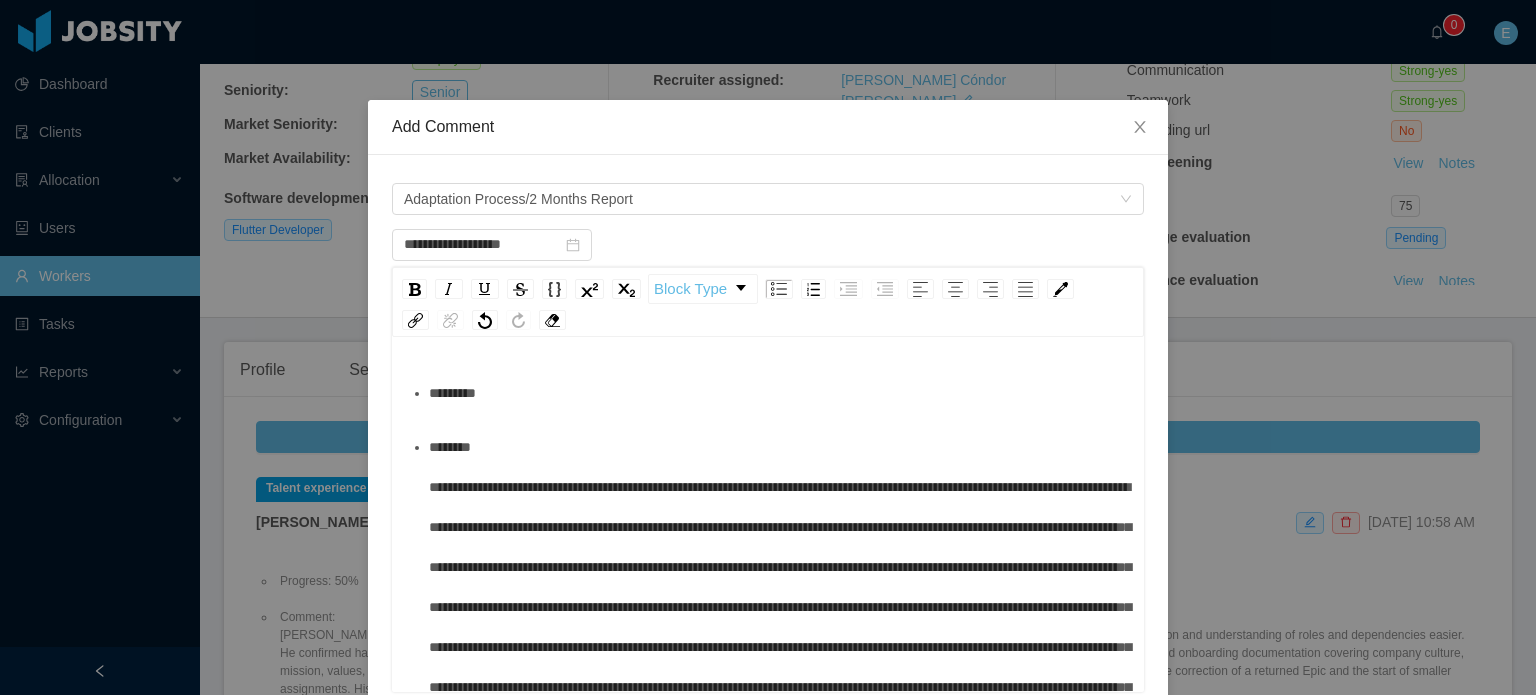 type 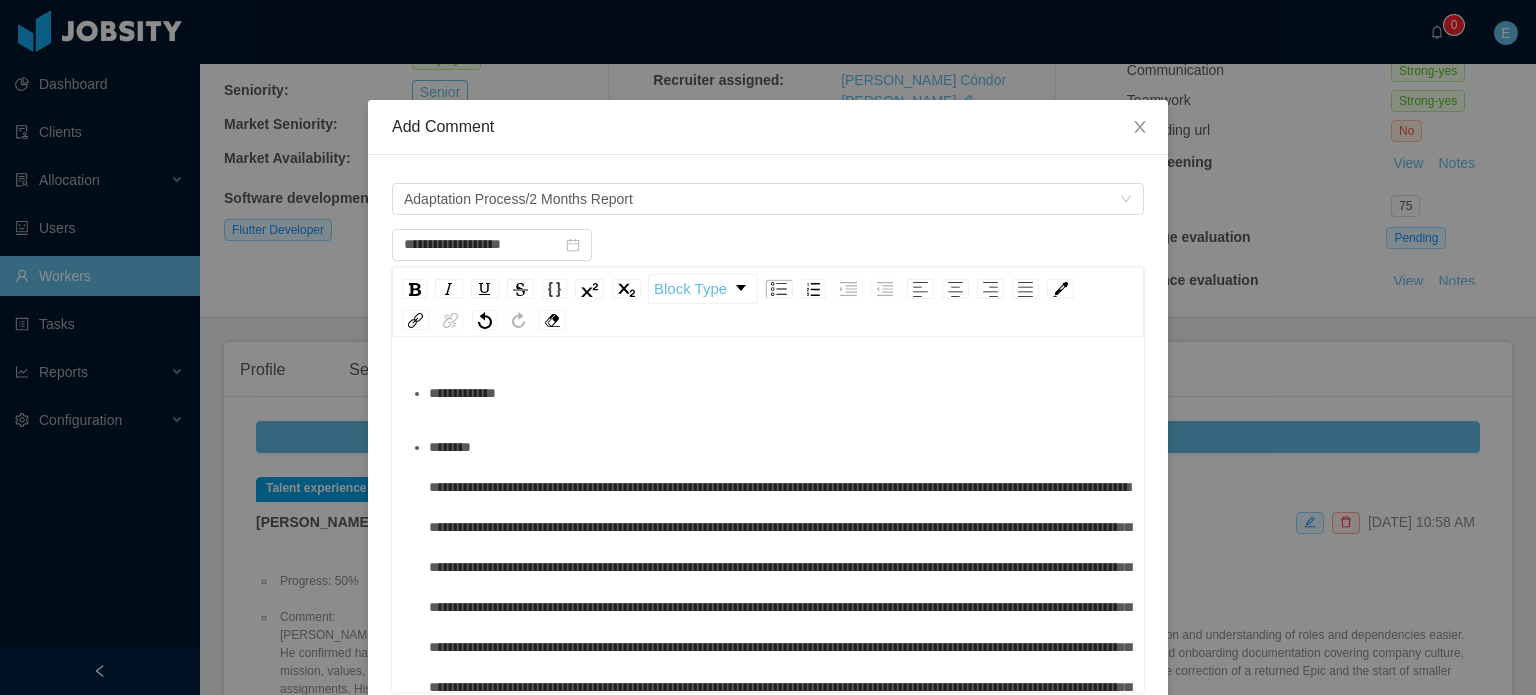 scroll, scrollTop: 220, scrollLeft: 0, axis: vertical 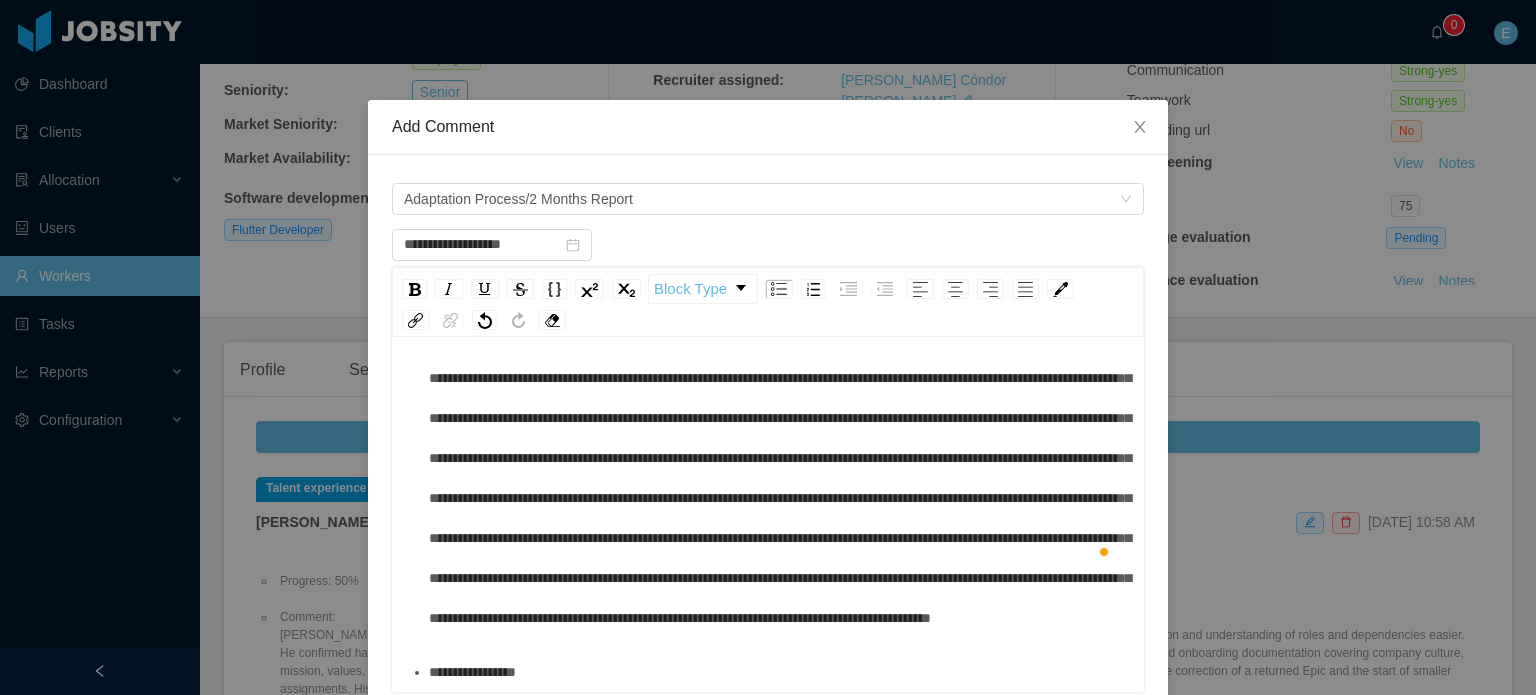 click on "**********" at bounding box center [779, 672] 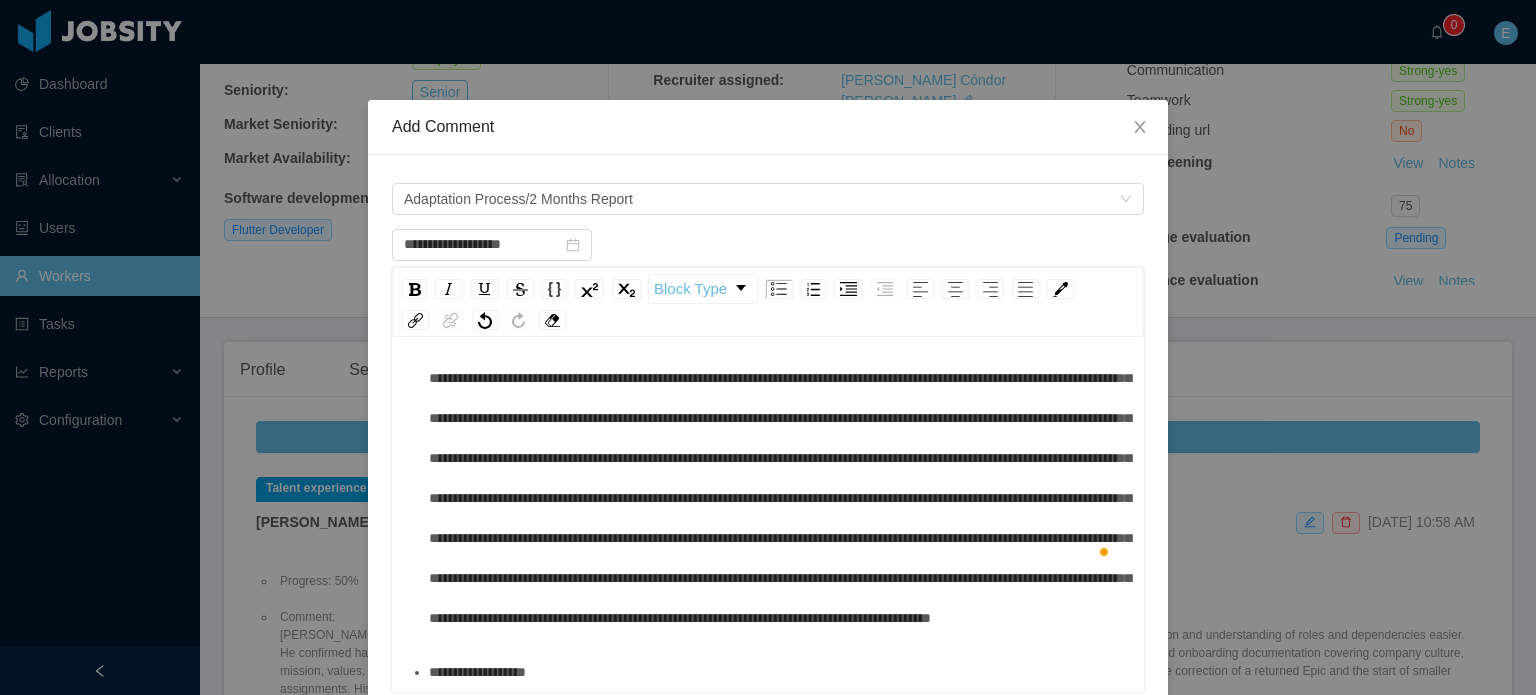 scroll, scrollTop: 252, scrollLeft: 0, axis: vertical 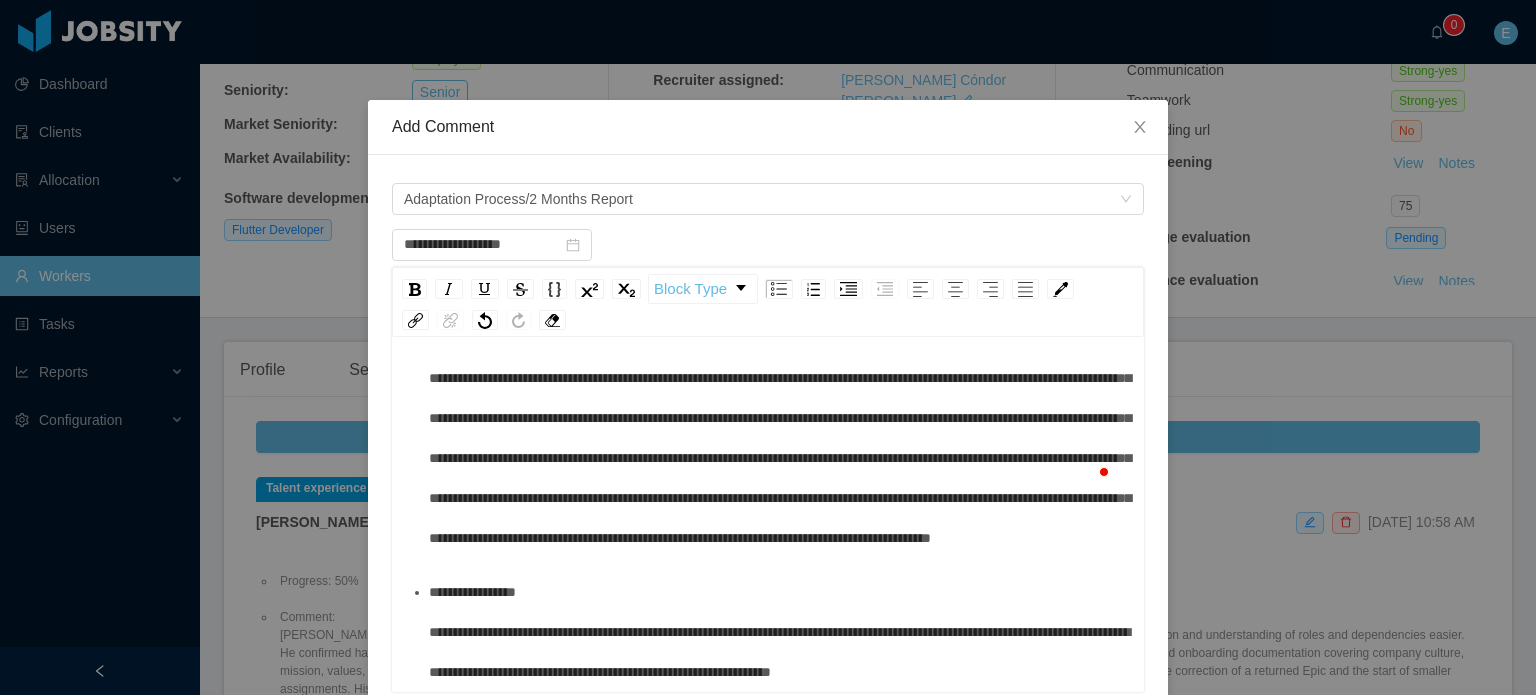 click on "**********" at bounding box center (779, 632) 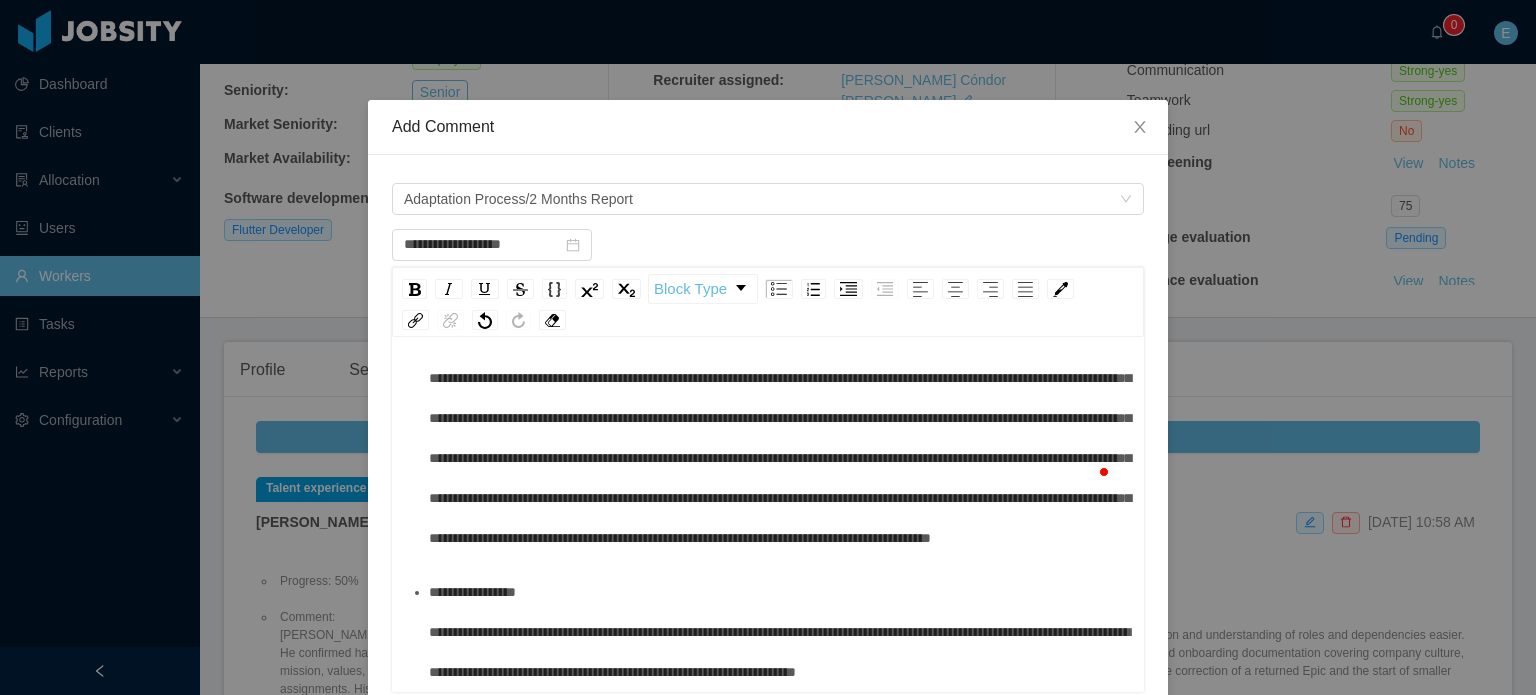 click on "**********" at bounding box center [779, 632] 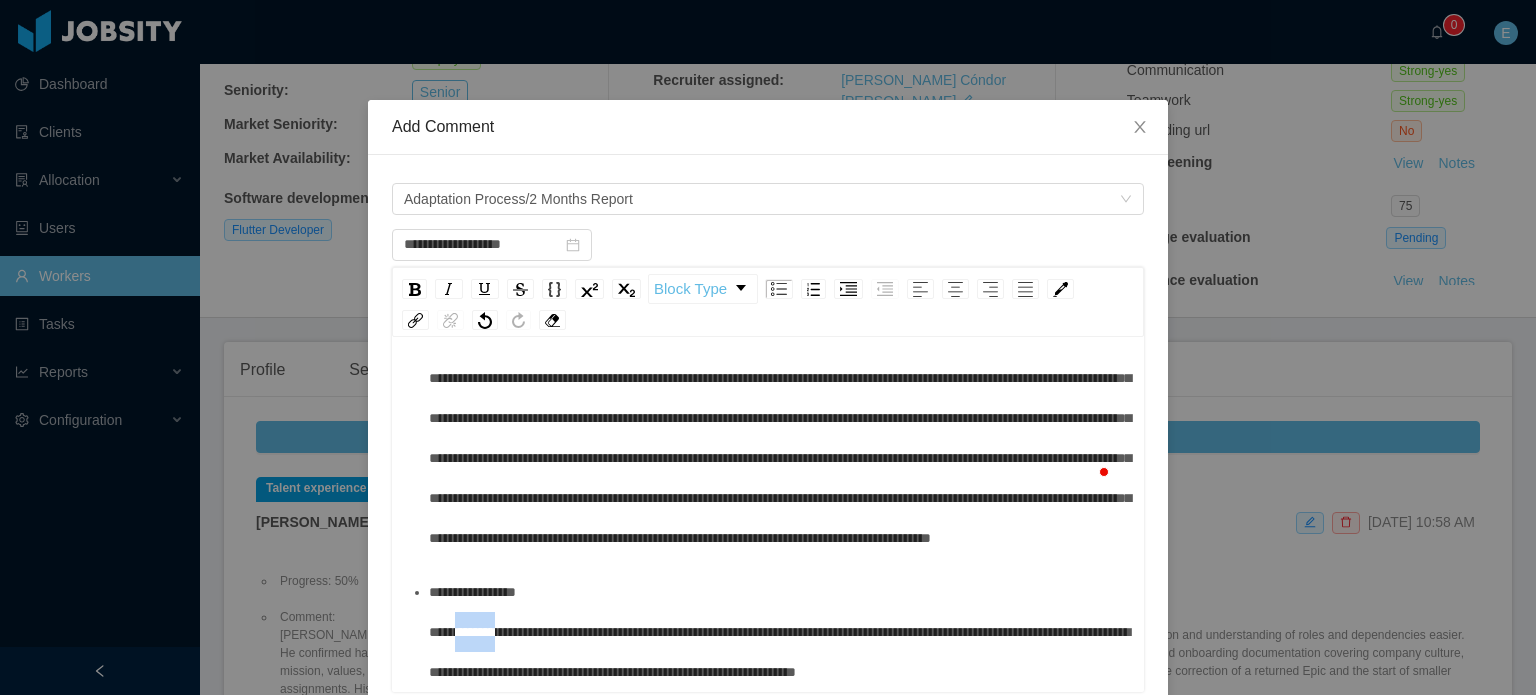 click on "**********" at bounding box center (779, 632) 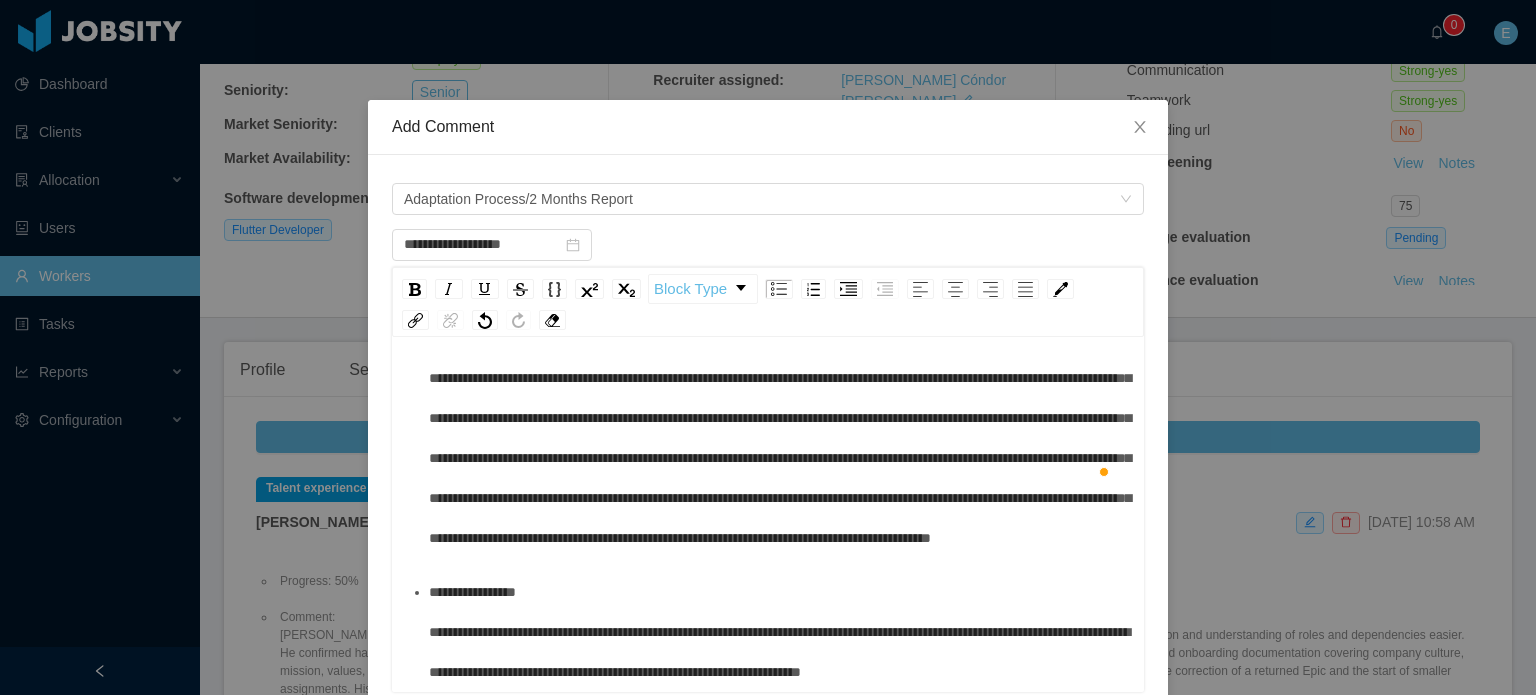 click on "**********" at bounding box center [779, 632] 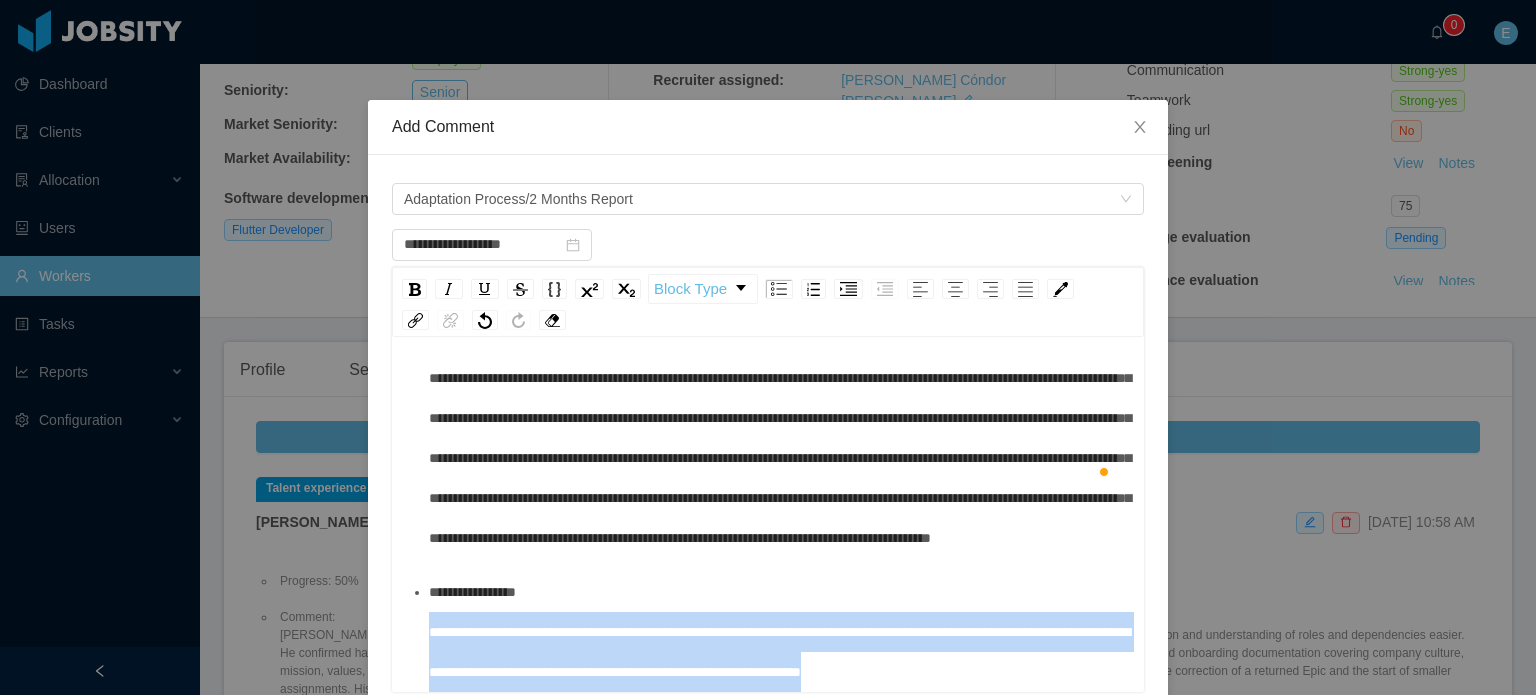 drag, startPoint x: 1075, startPoint y: 676, endPoint x: 415, endPoint y: 638, distance: 661.093 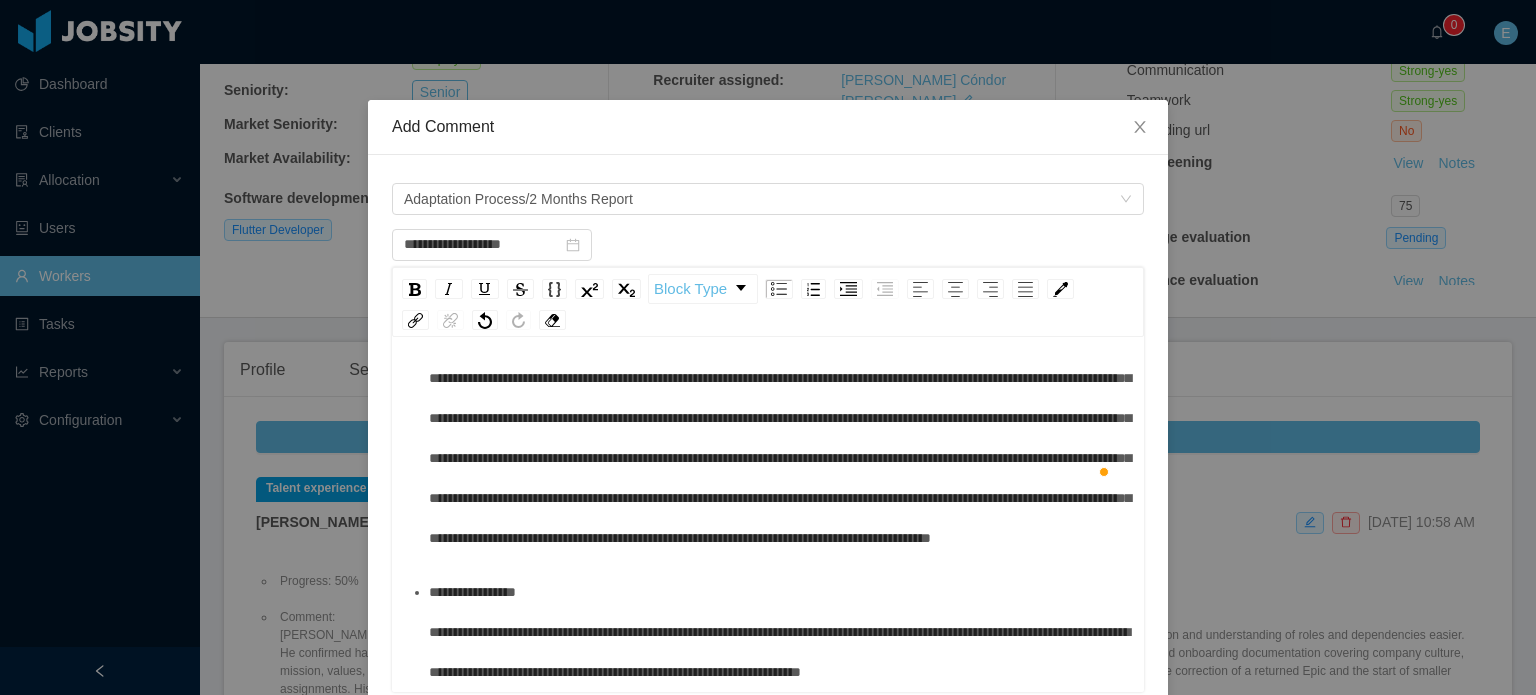 scroll, scrollTop: 268, scrollLeft: 0, axis: vertical 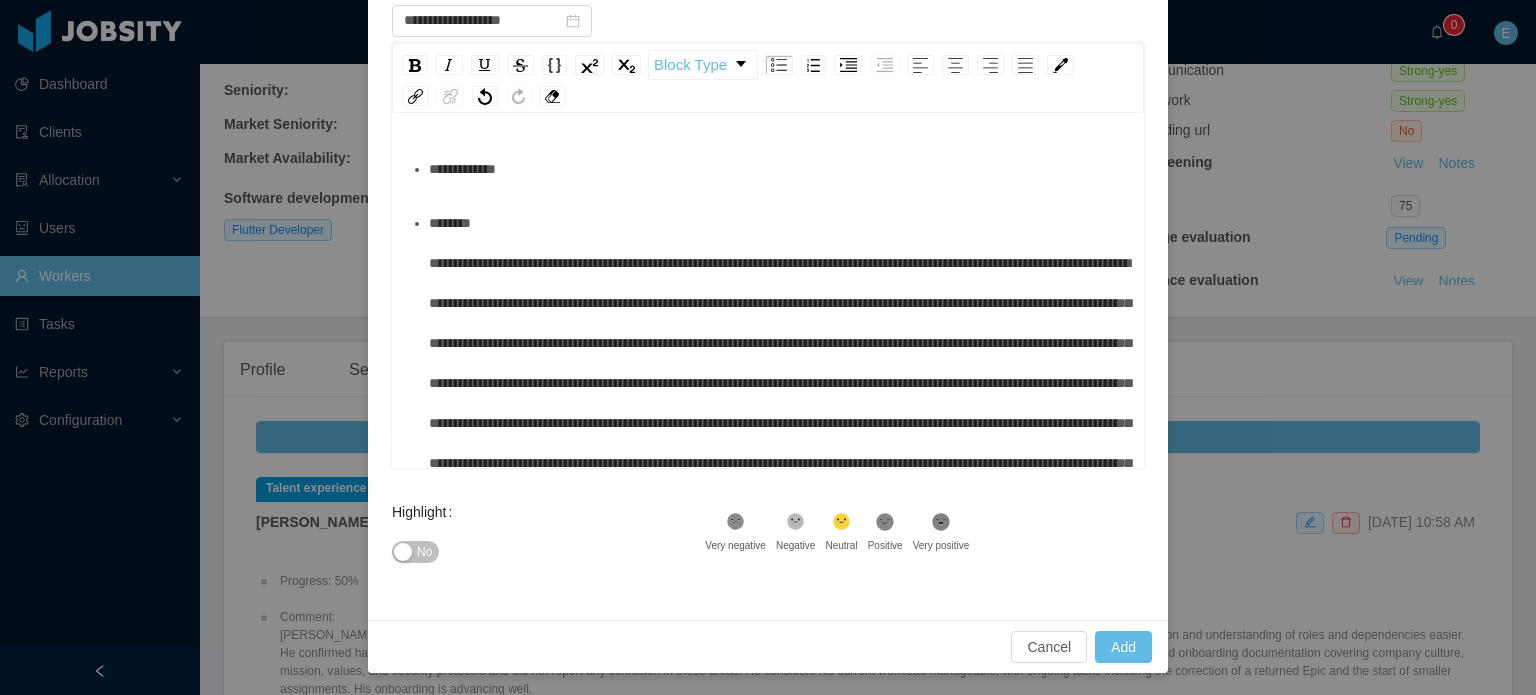 click 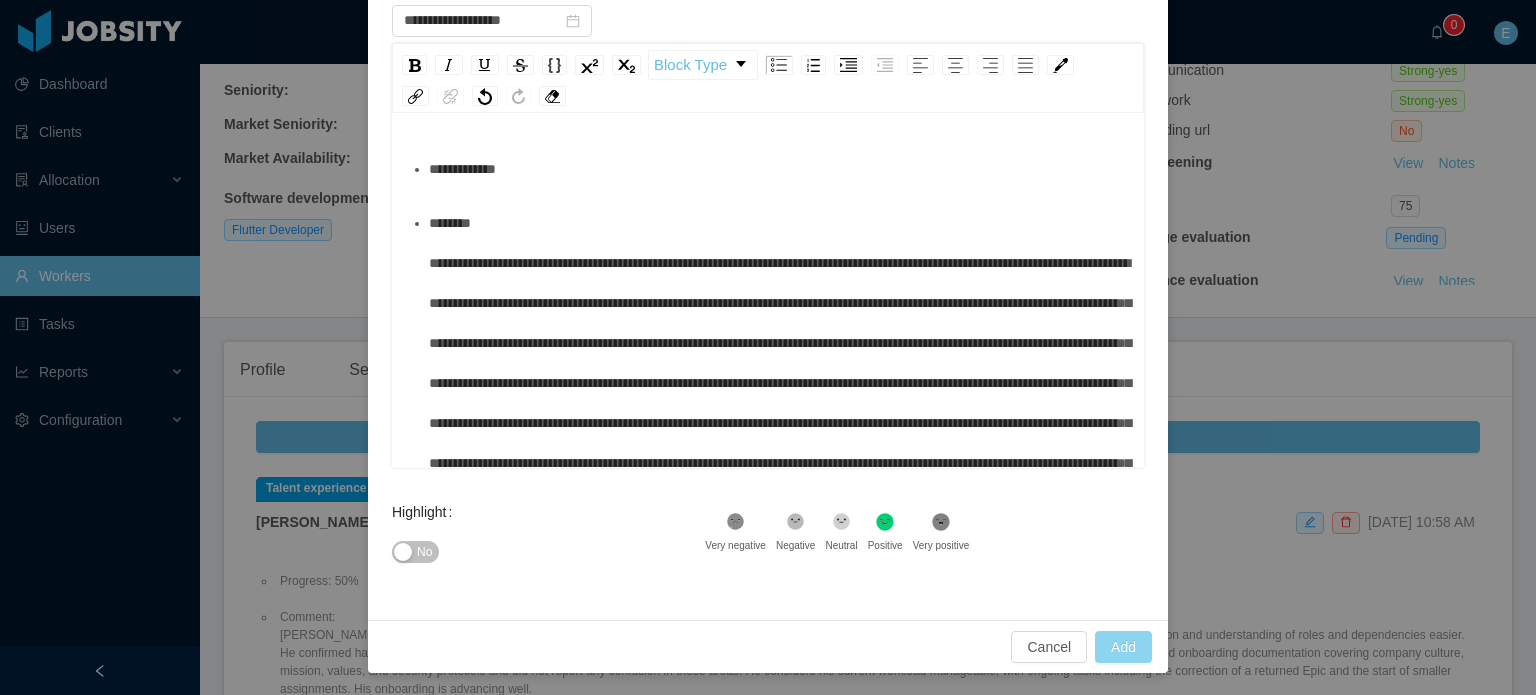 click on "Add" at bounding box center (1123, 647) 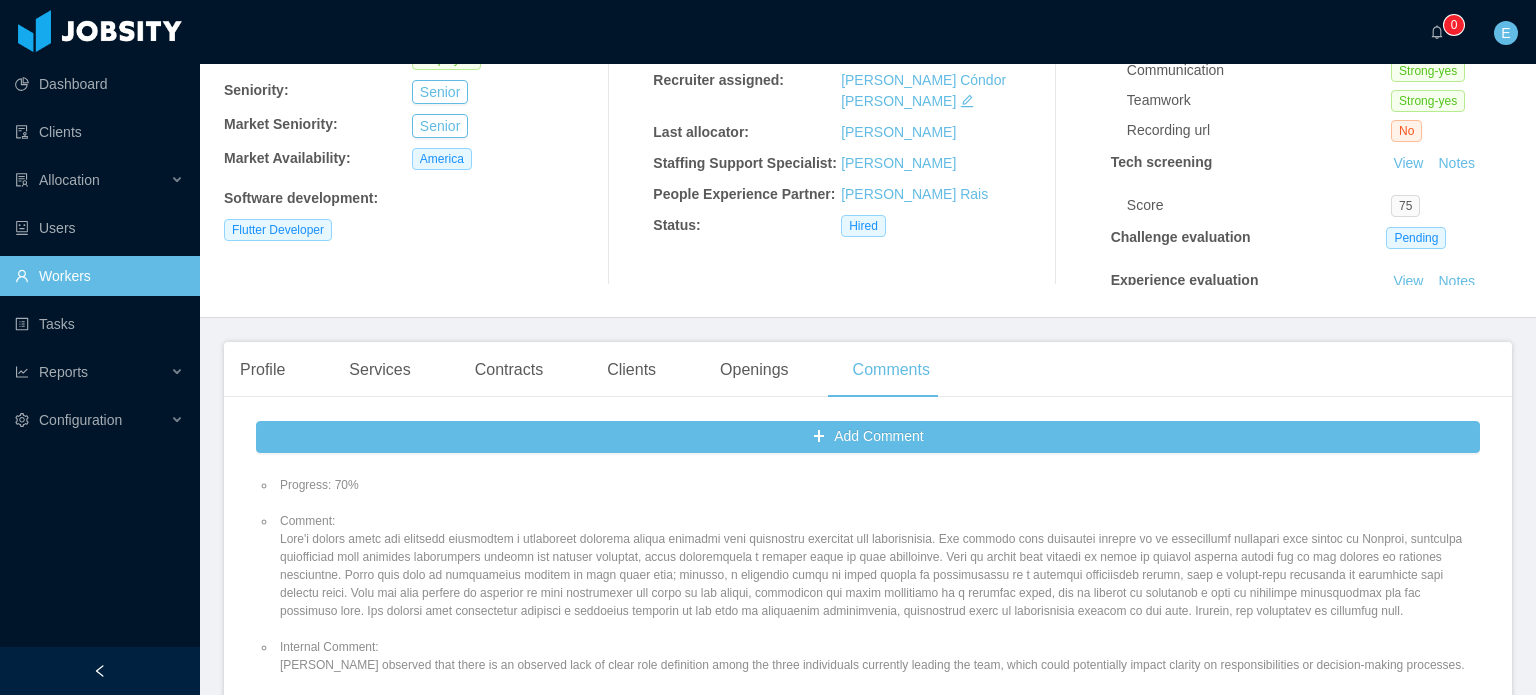 scroll, scrollTop: 100, scrollLeft: 0, axis: vertical 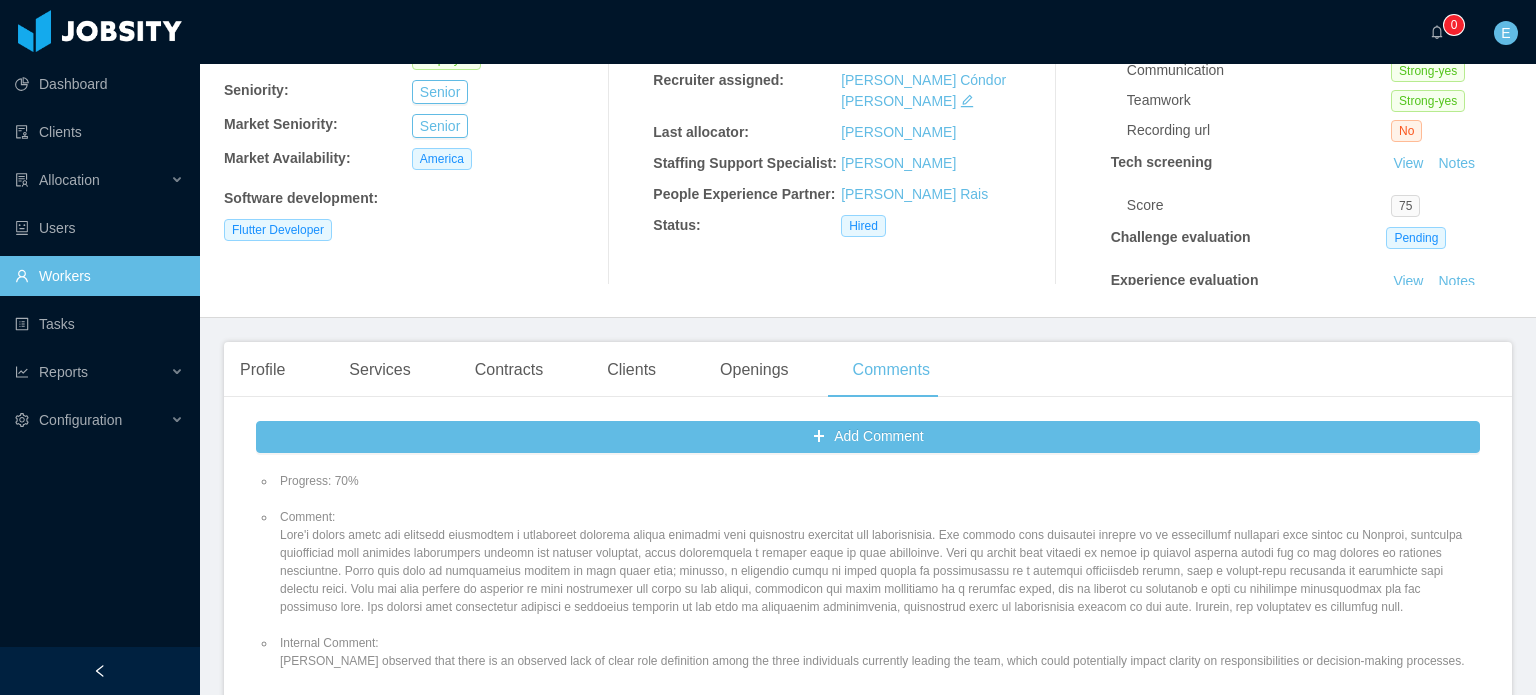 click on "Comment:" at bounding box center (878, 562) 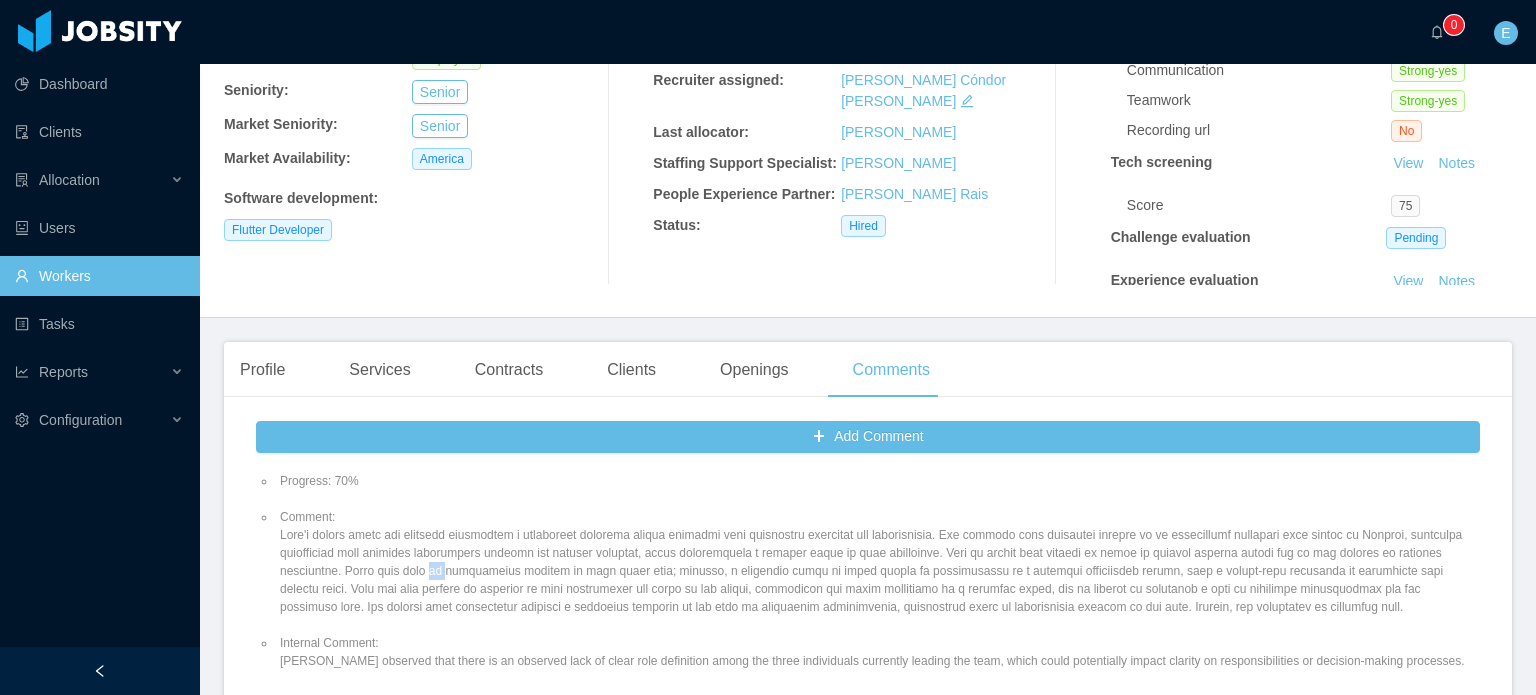 click on "Comment:" at bounding box center [878, 562] 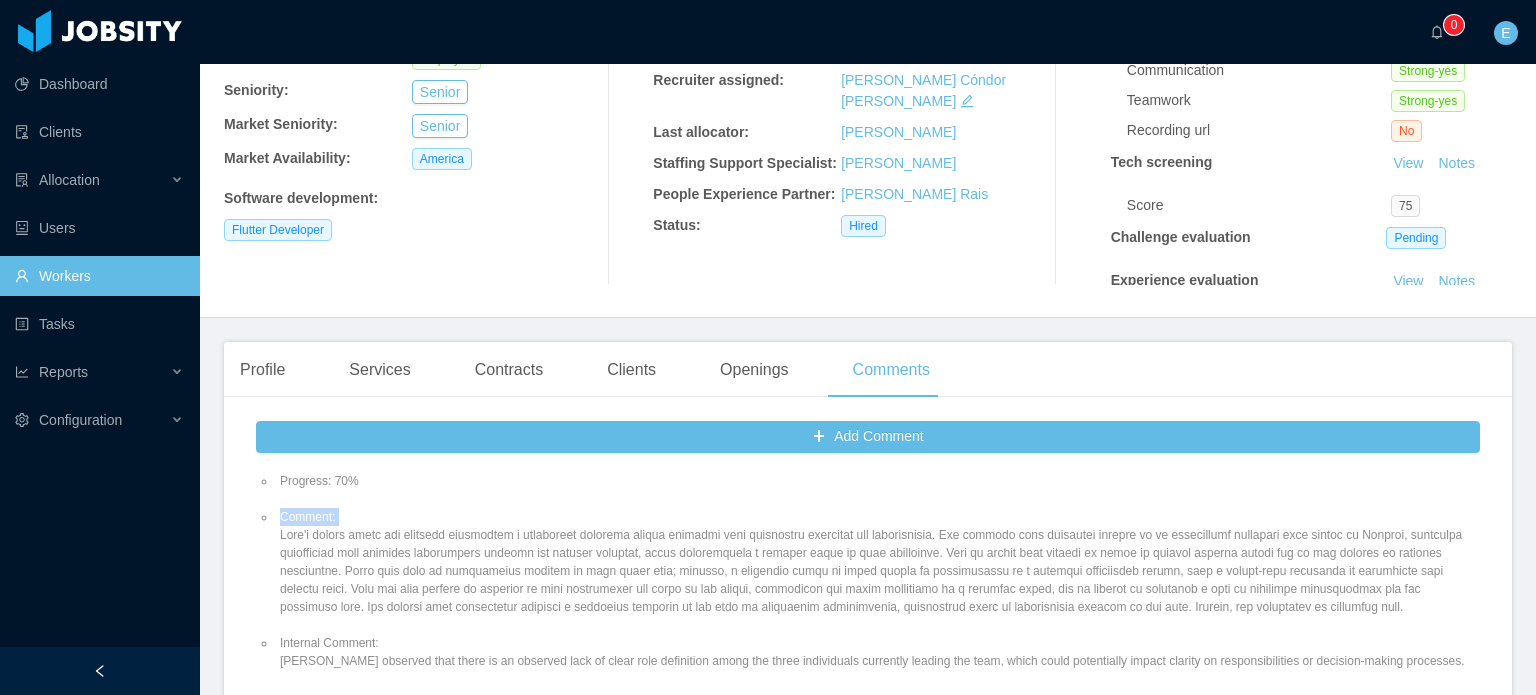 click on "Comment:" at bounding box center [878, 562] 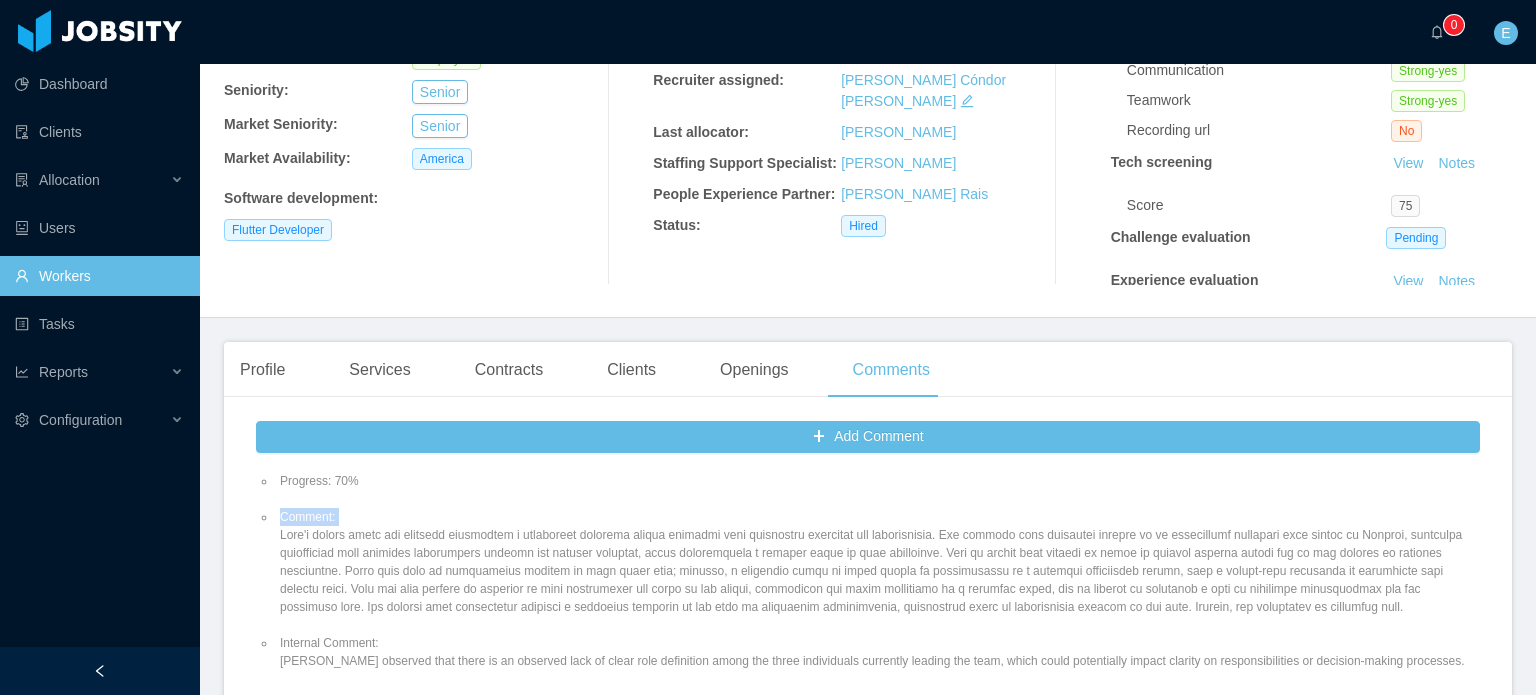 copy on "Comment:" 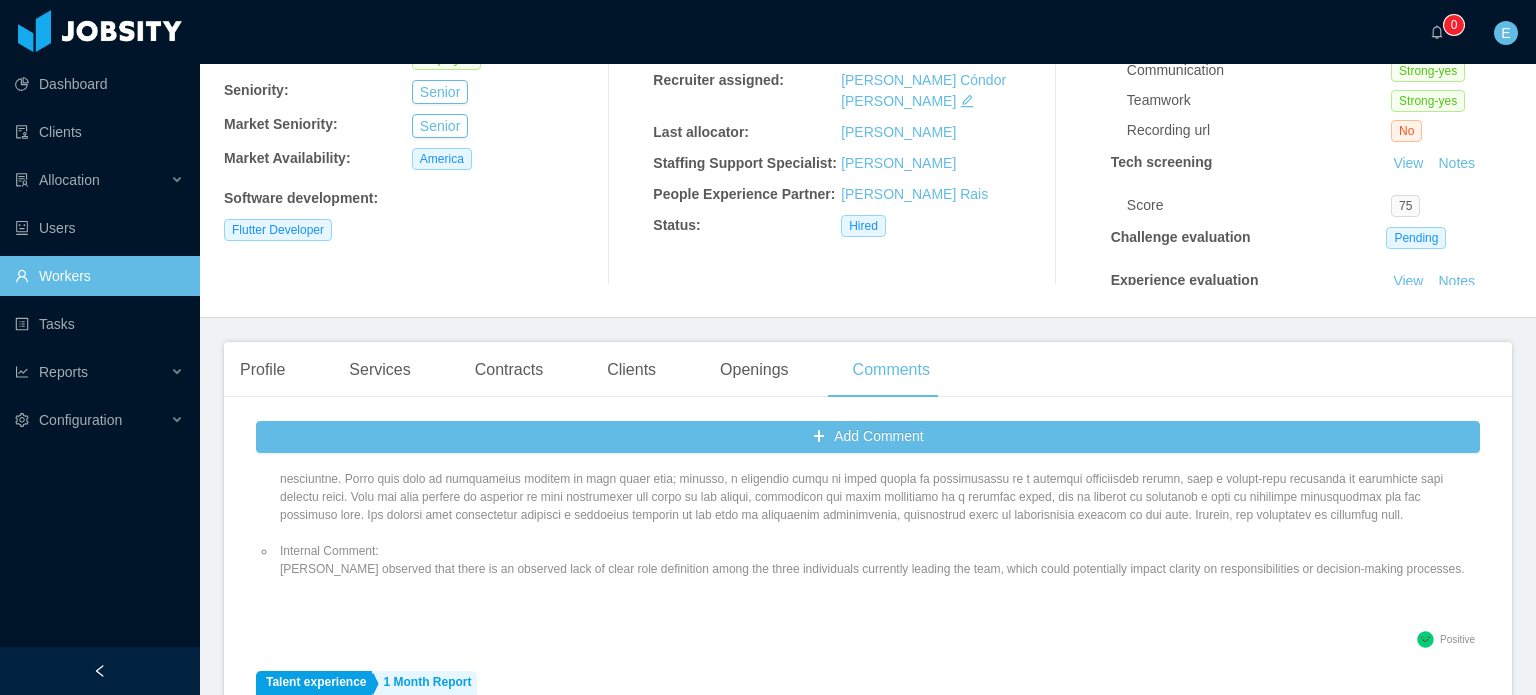 scroll, scrollTop: 200, scrollLeft: 0, axis: vertical 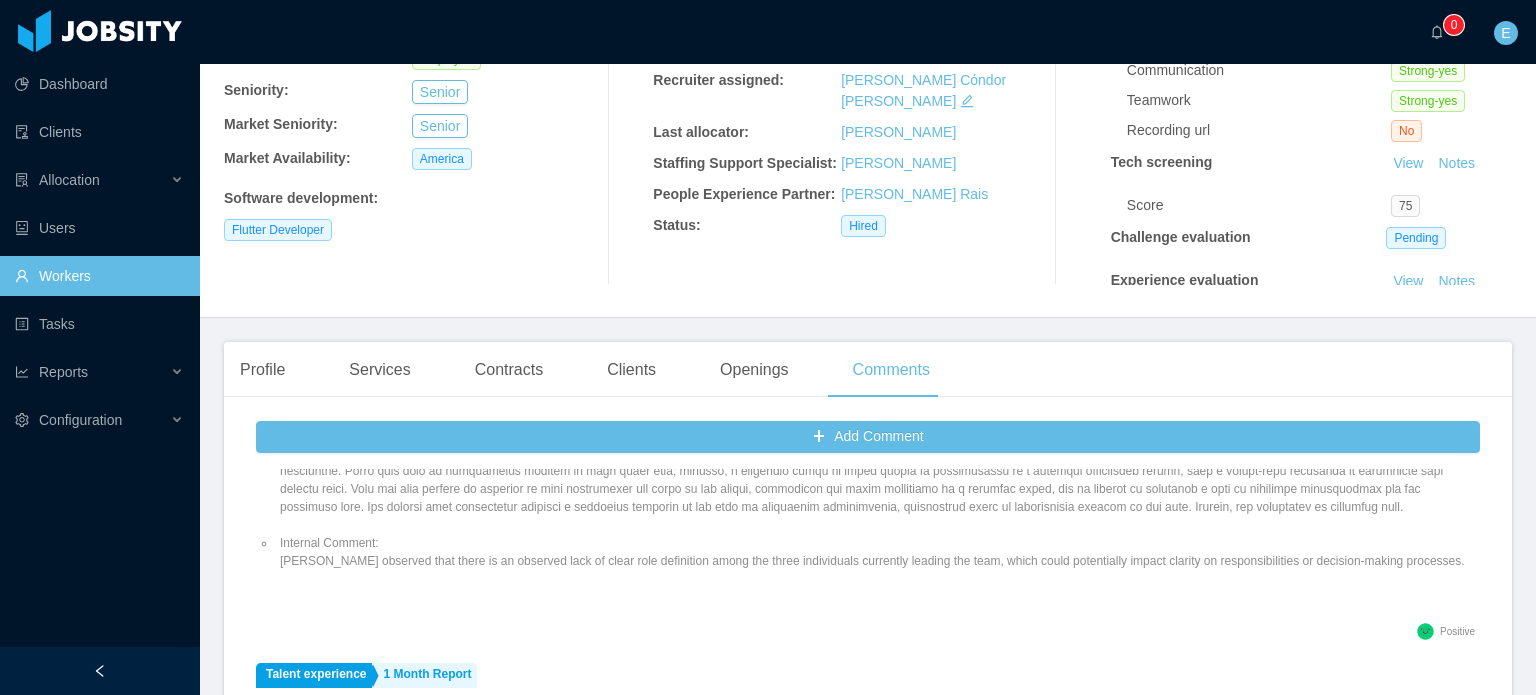 click on "Internal Comment: [PERSON_NAME] observed that there is an observed lack of clear role definition among the three individuals currently leading the team, which could potentially impact clarity on responsibilities or decision-making processes." at bounding box center (878, 552) 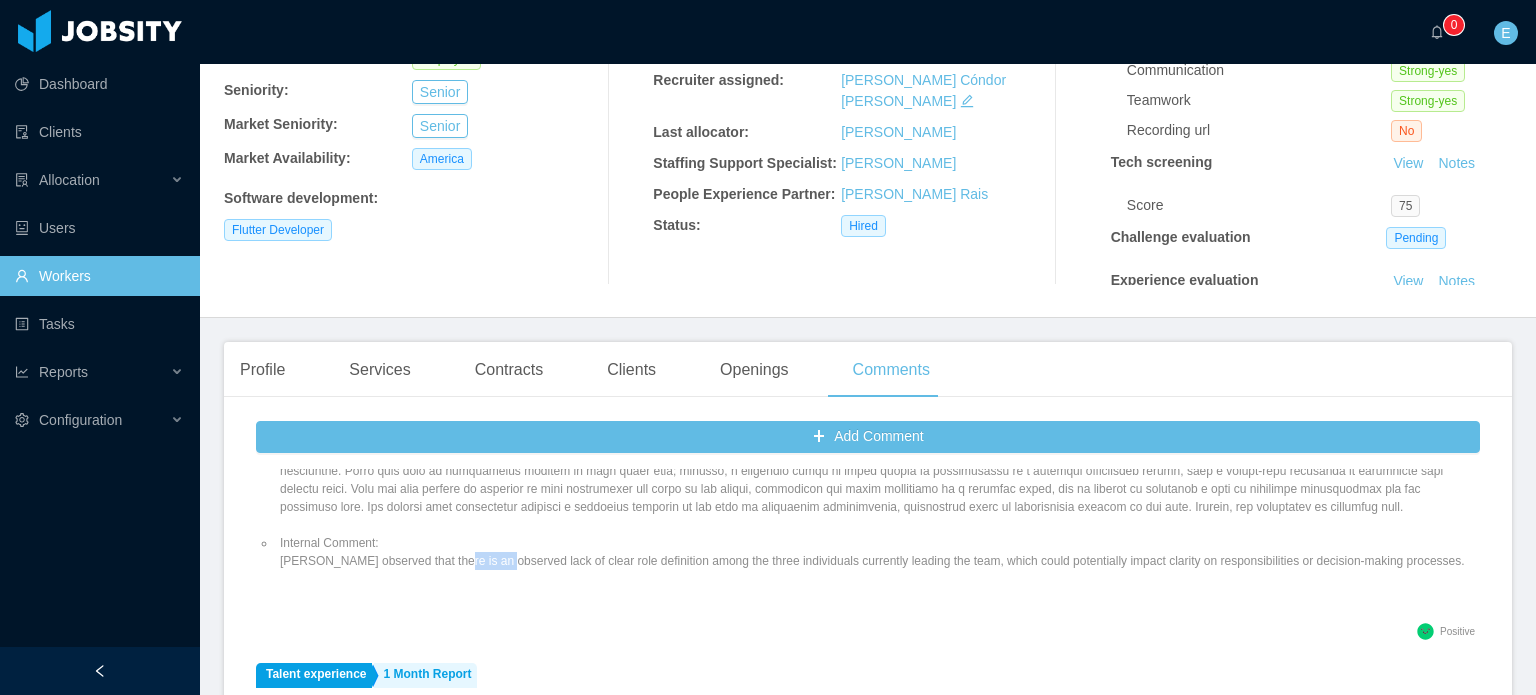 click on "Internal Comment: [PERSON_NAME] observed that there is an observed lack of clear role definition among the three individuals currently leading the team, which could potentially impact clarity on responsibilities or decision-making processes." at bounding box center (878, 552) 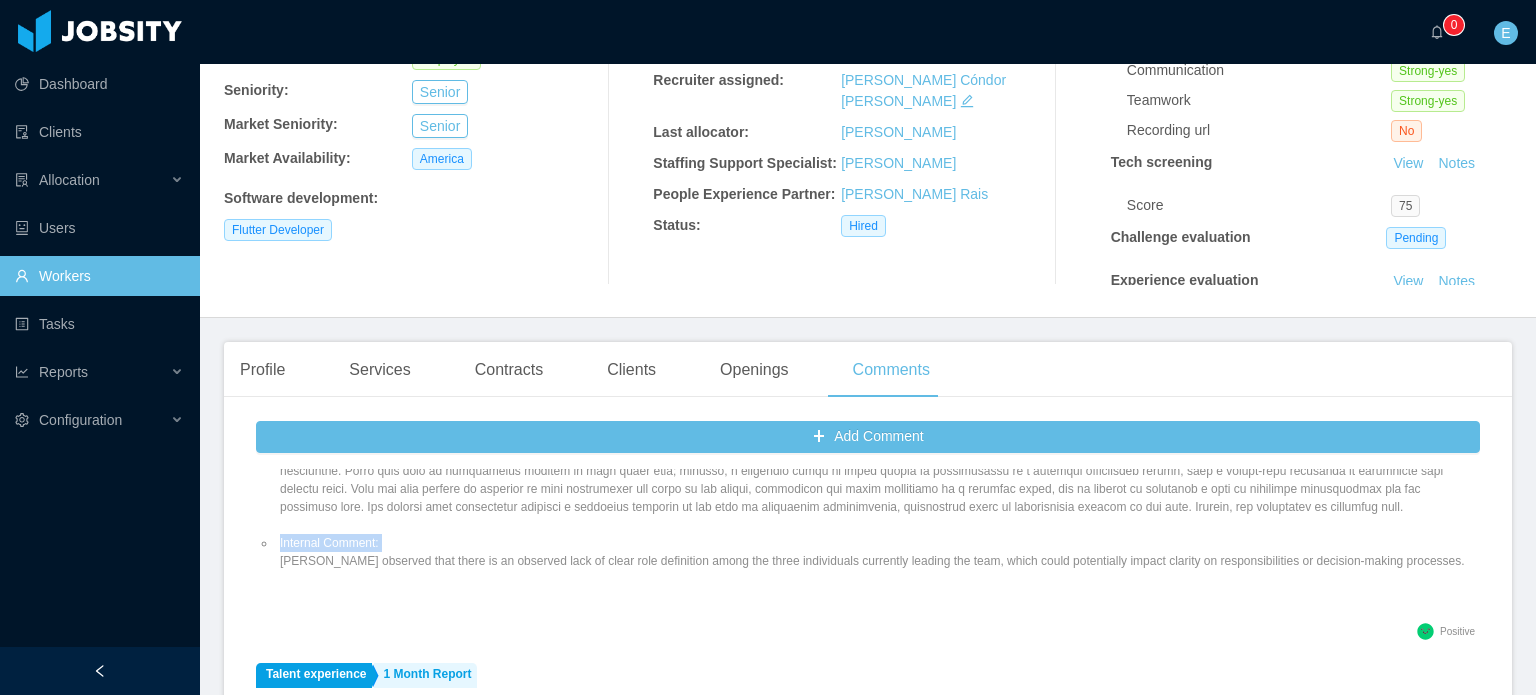 click on "Internal Comment: [PERSON_NAME] observed that there is an observed lack of clear role definition among the three individuals currently leading the team, which could potentially impact clarity on responsibilities or decision-making processes." at bounding box center [878, 552] 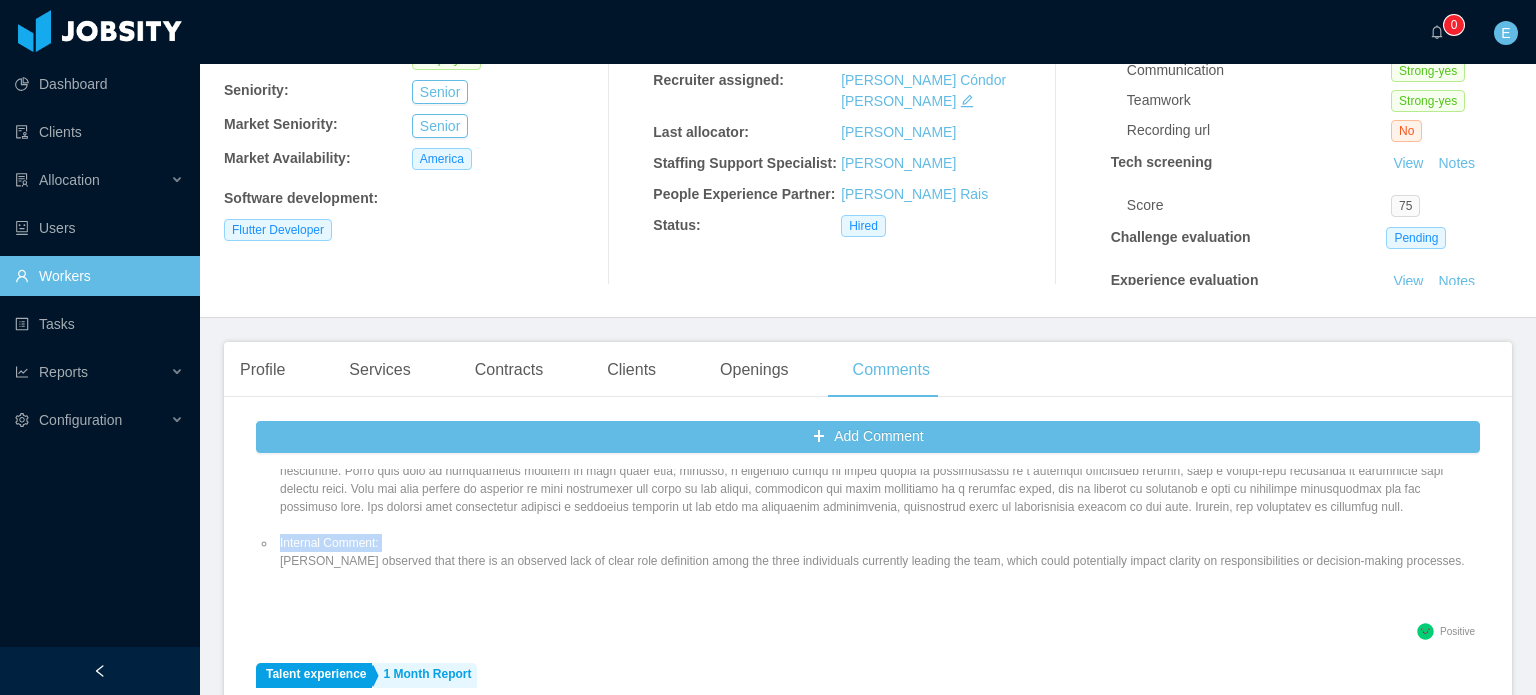 copy on "Internal Comment:" 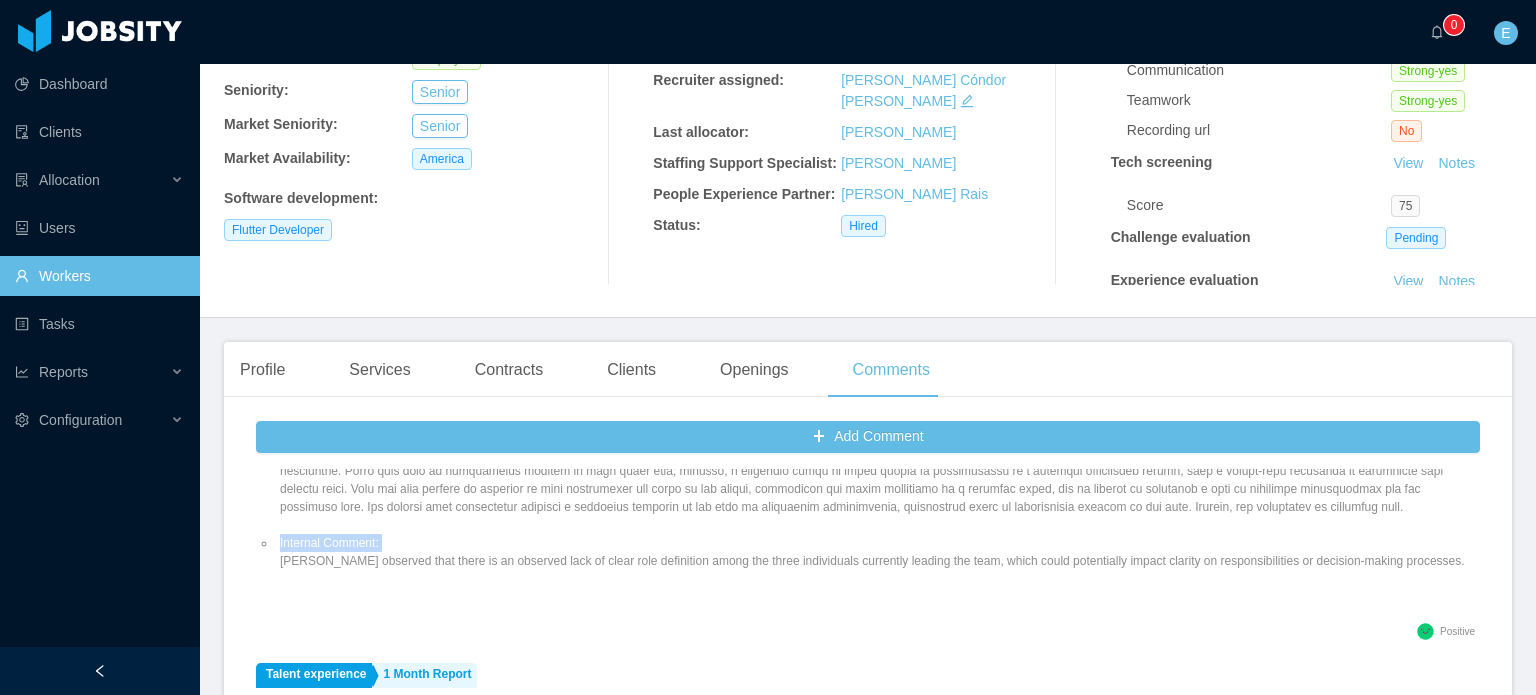 click on "Workers" at bounding box center (99, 276) 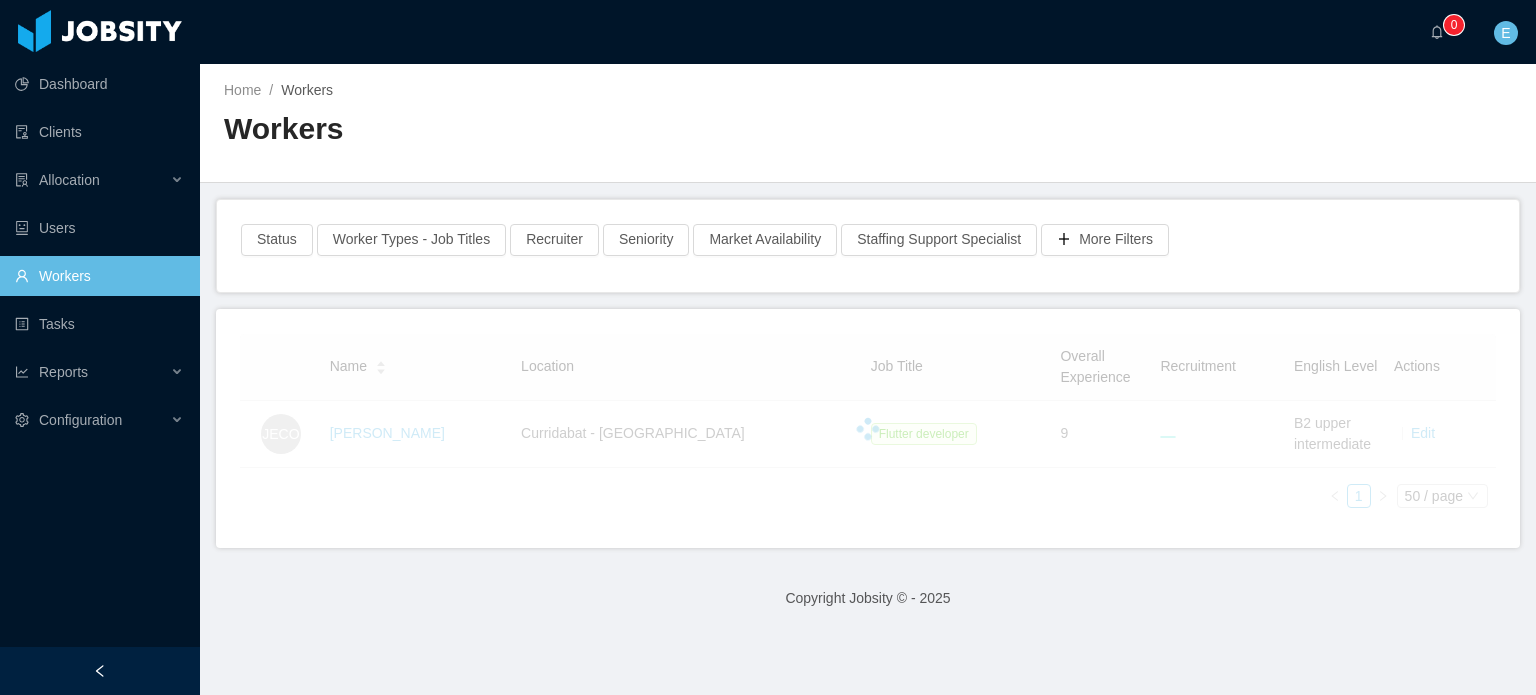scroll, scrollTop: 0, scrollLeft: 0, axis: both 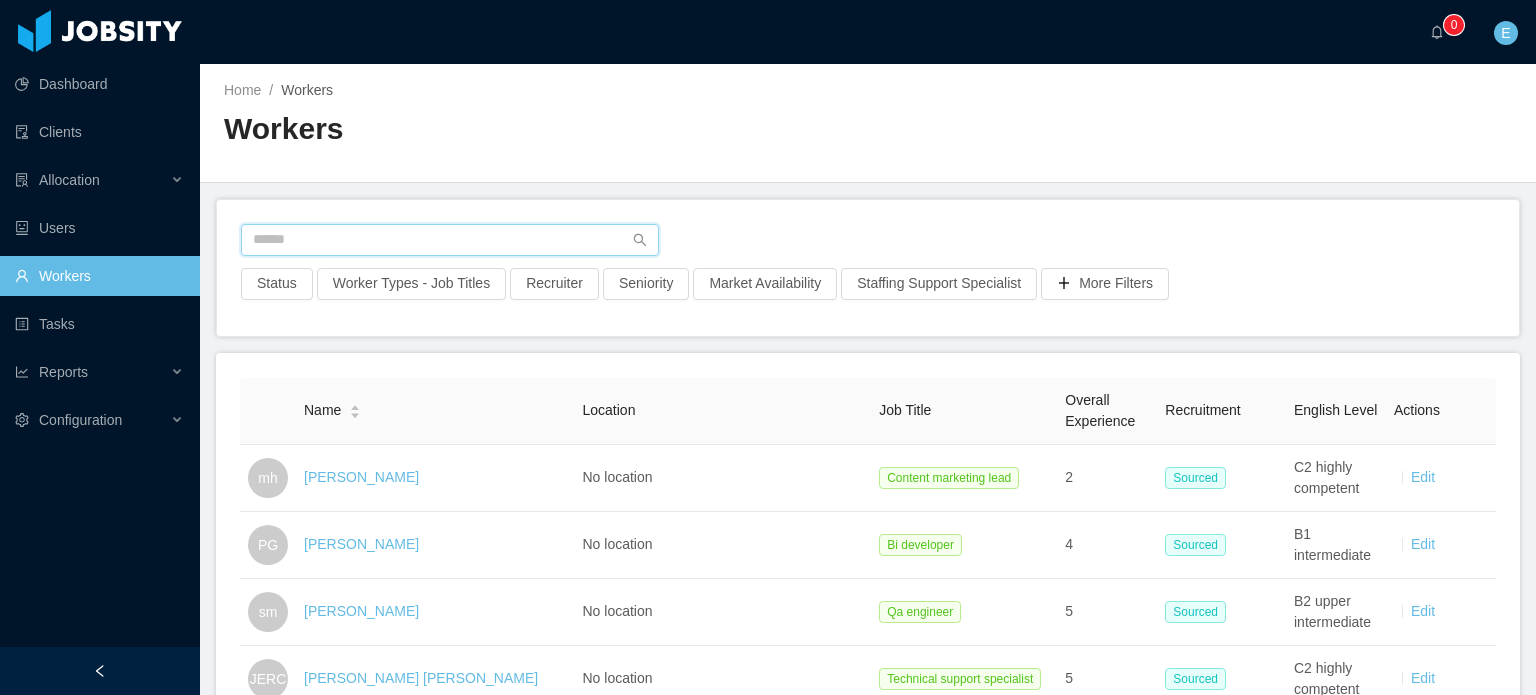 click at bounding box center (450, 240) 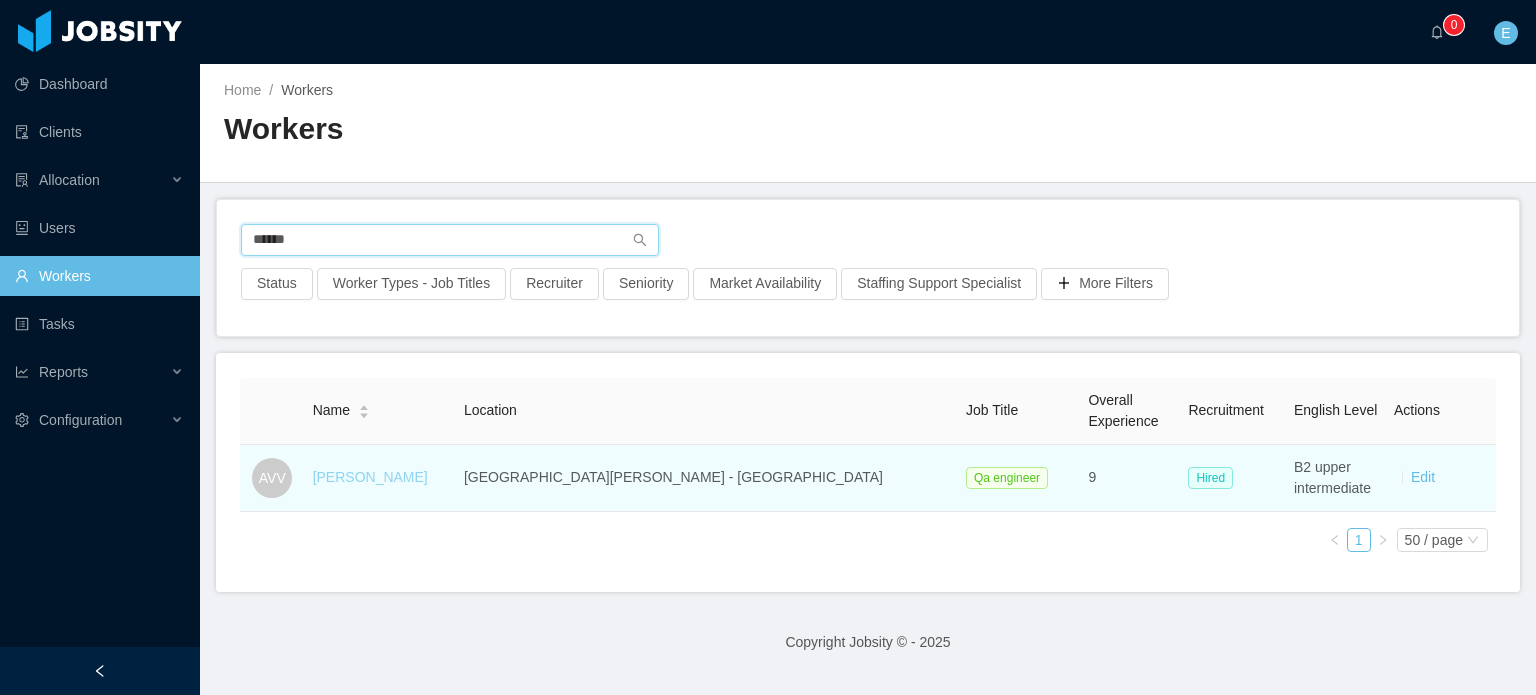 type on "******" 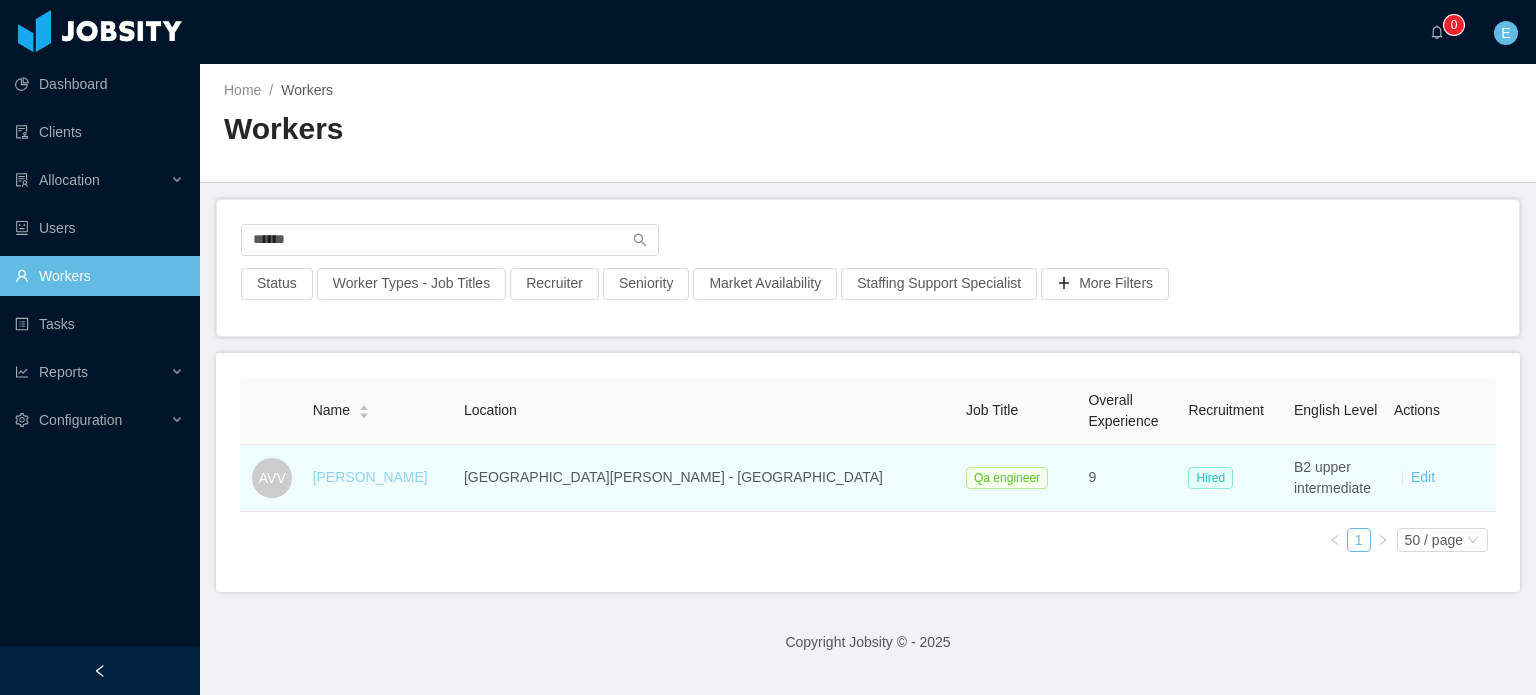 click on "[PERSON_NAME]" at bounding box center (370, 477) 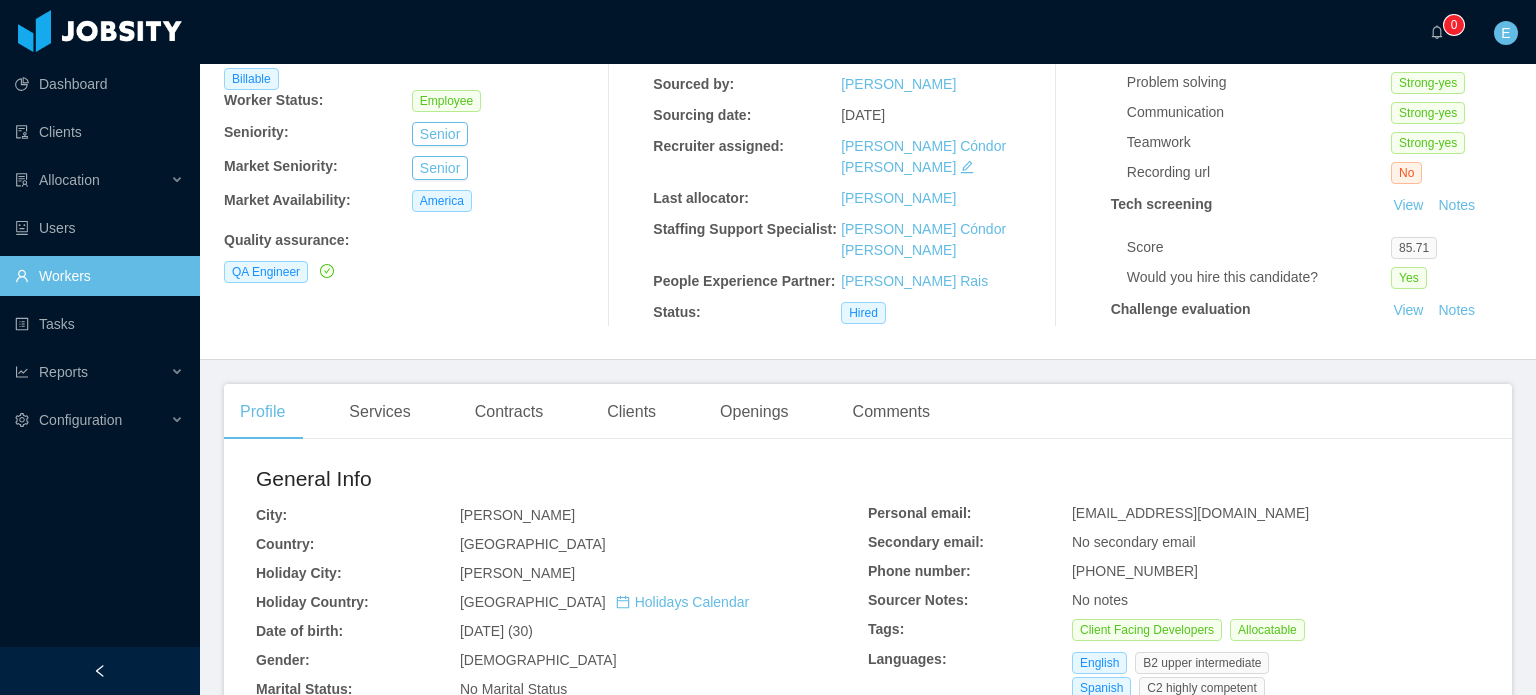 scroll, scrollTop: 400, scrollLeft: 0, axis: vertical 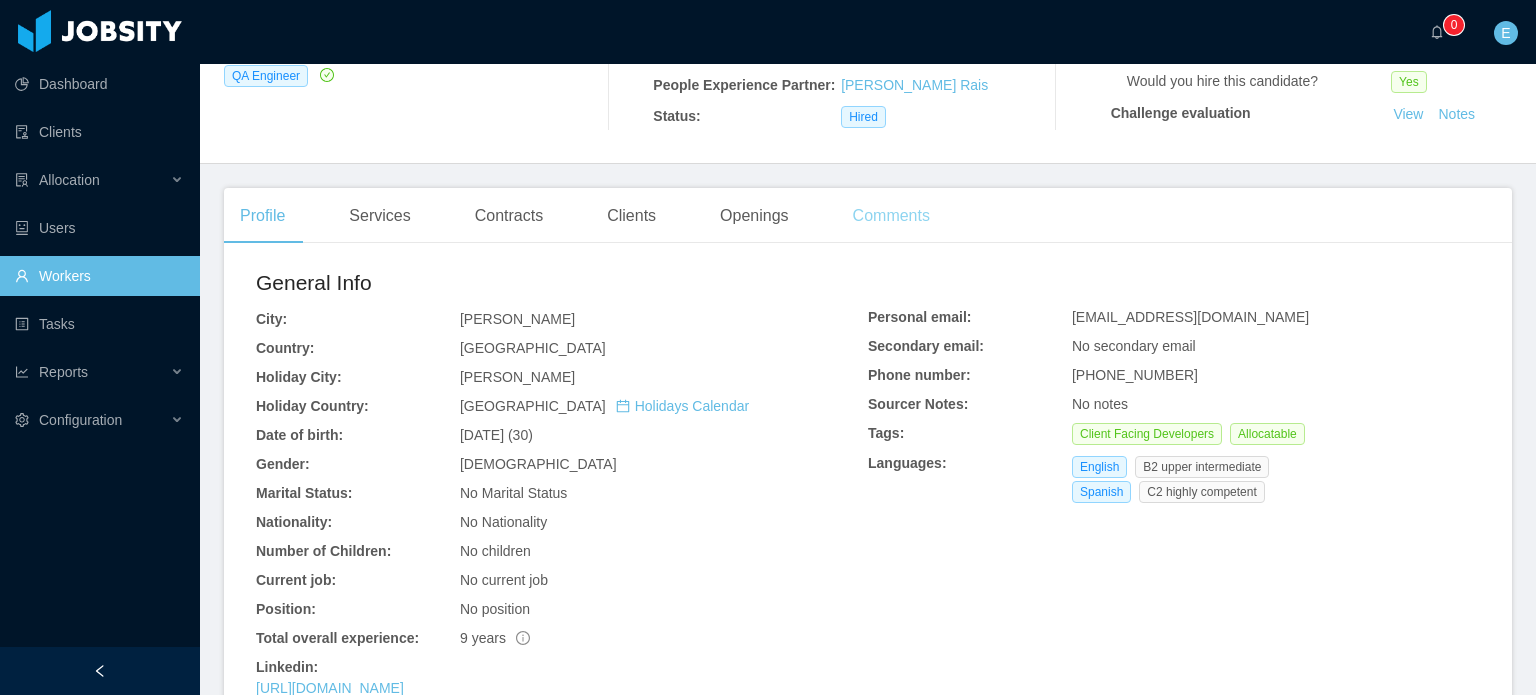click on "Comments" at bounding box center (891, 216) 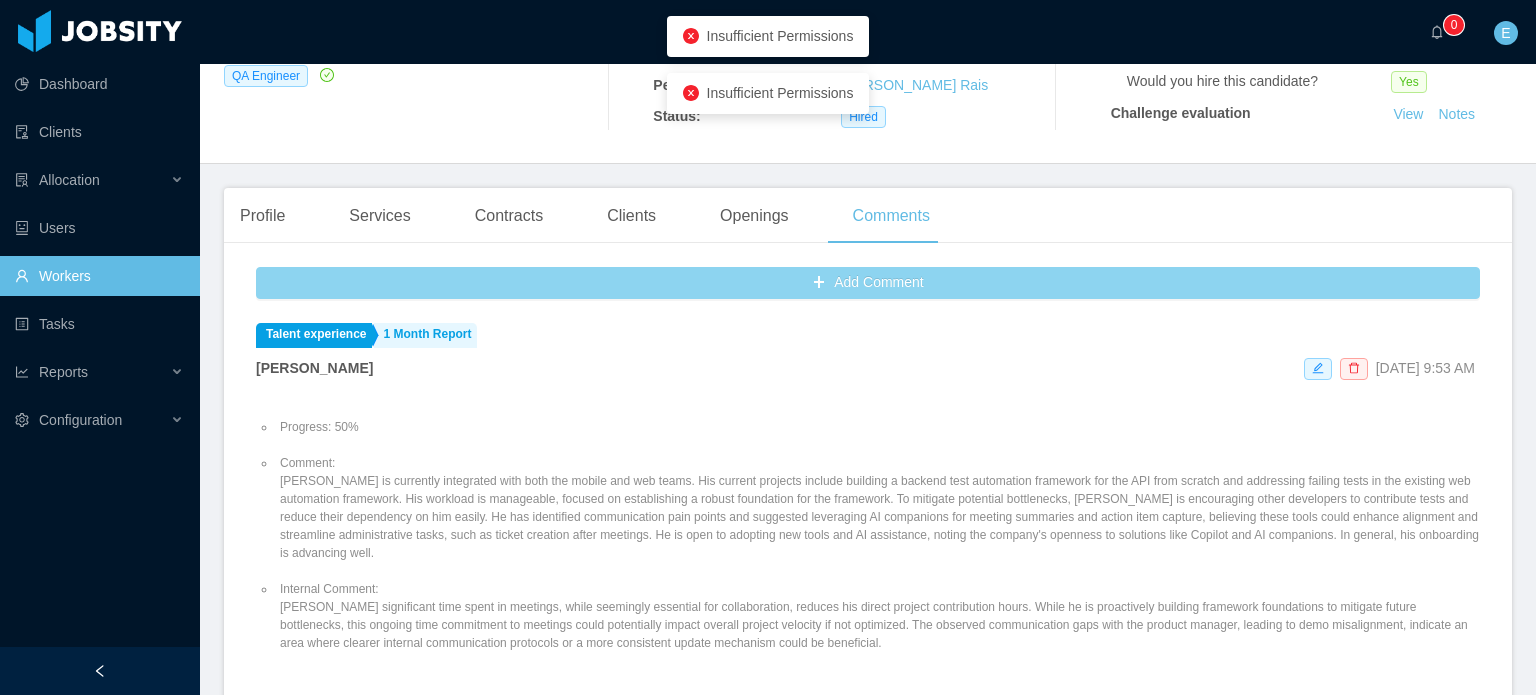 click on "Add Comment" at bounding box center [868, 283] 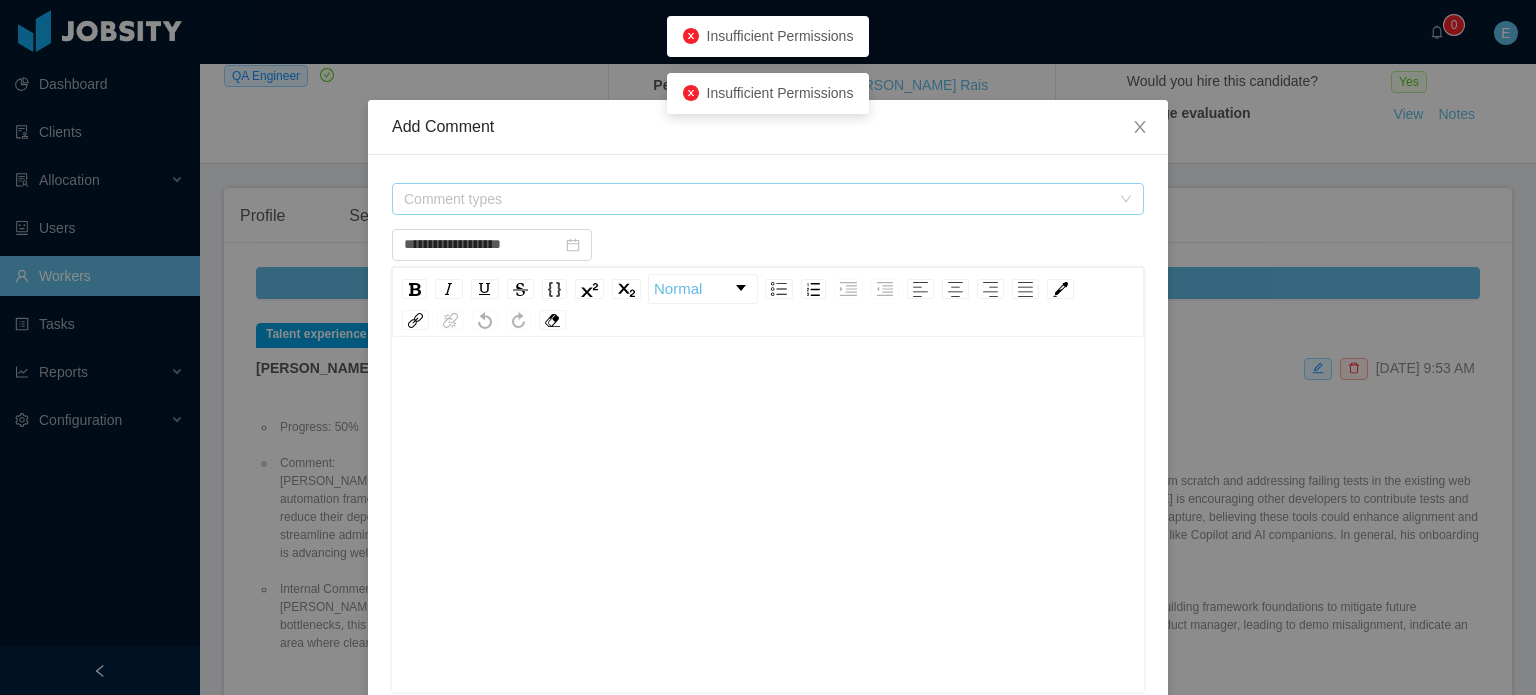 click on "Comment types" at bounding box center [757, 199] 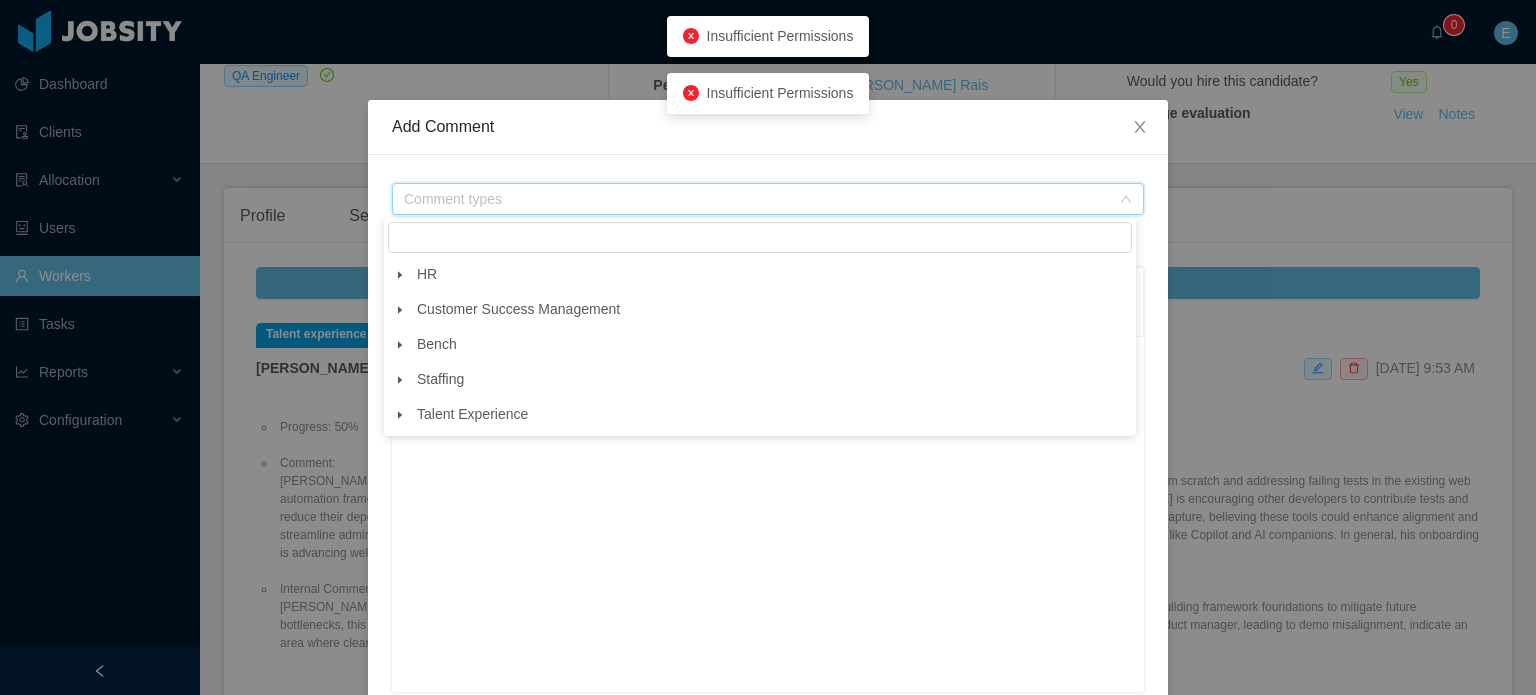 click at bounding box center [400, 415] 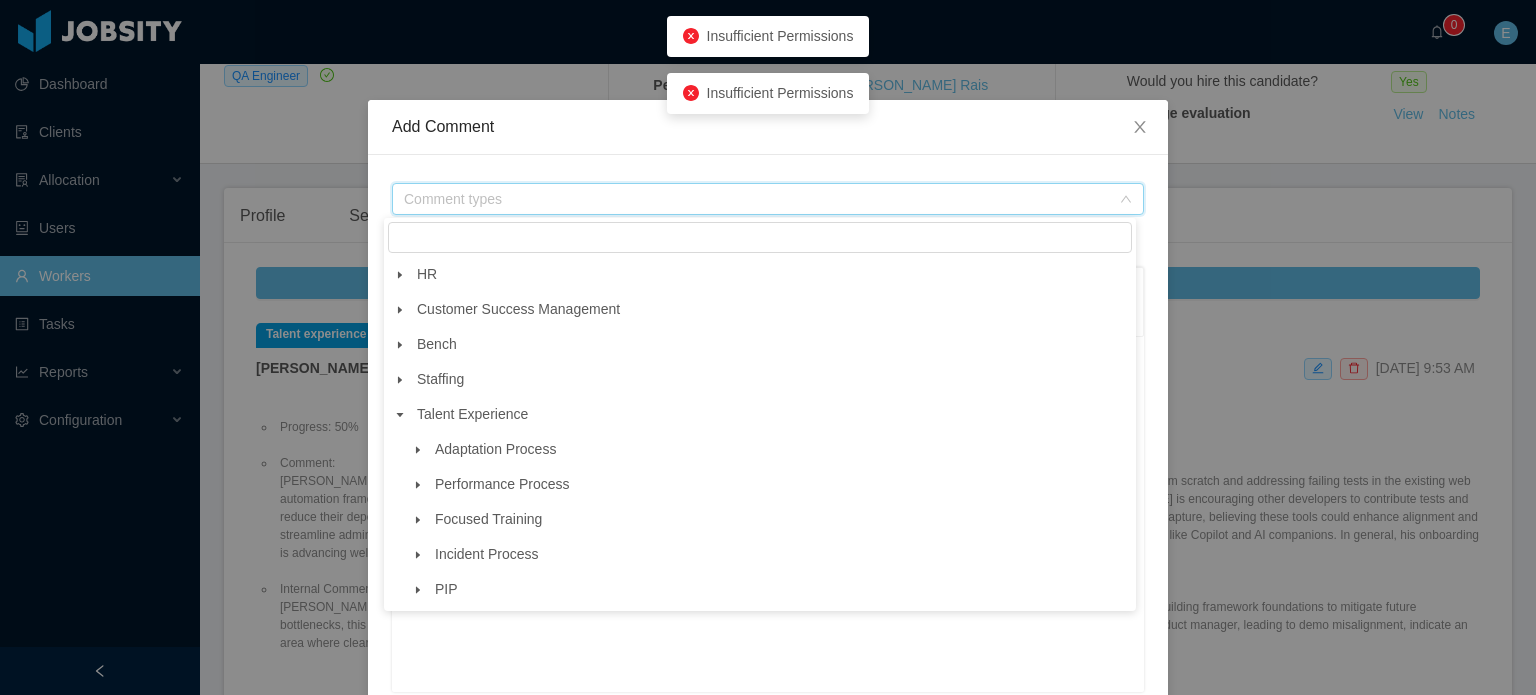click 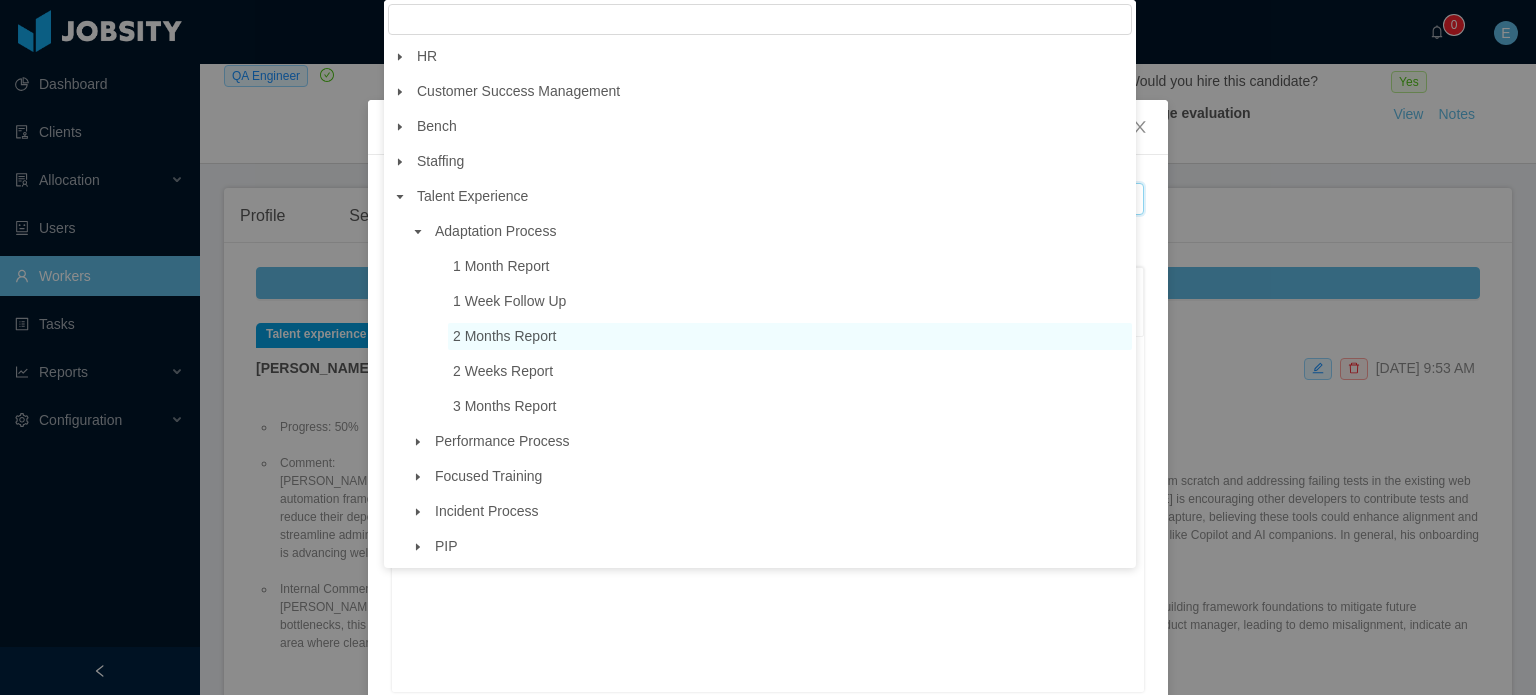 click on "2 Months Report" at bounding box center (505, 336) 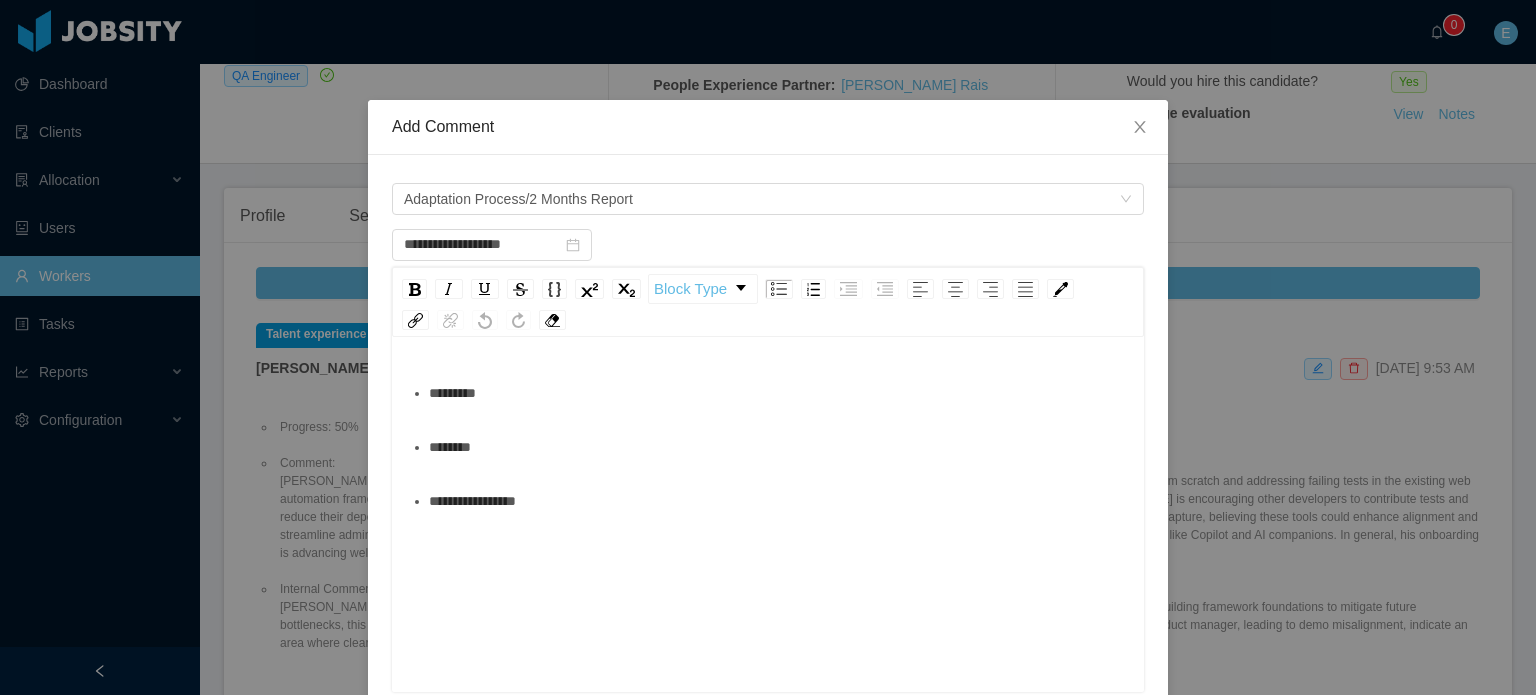 click on "********" at bounding box center (779, 447) 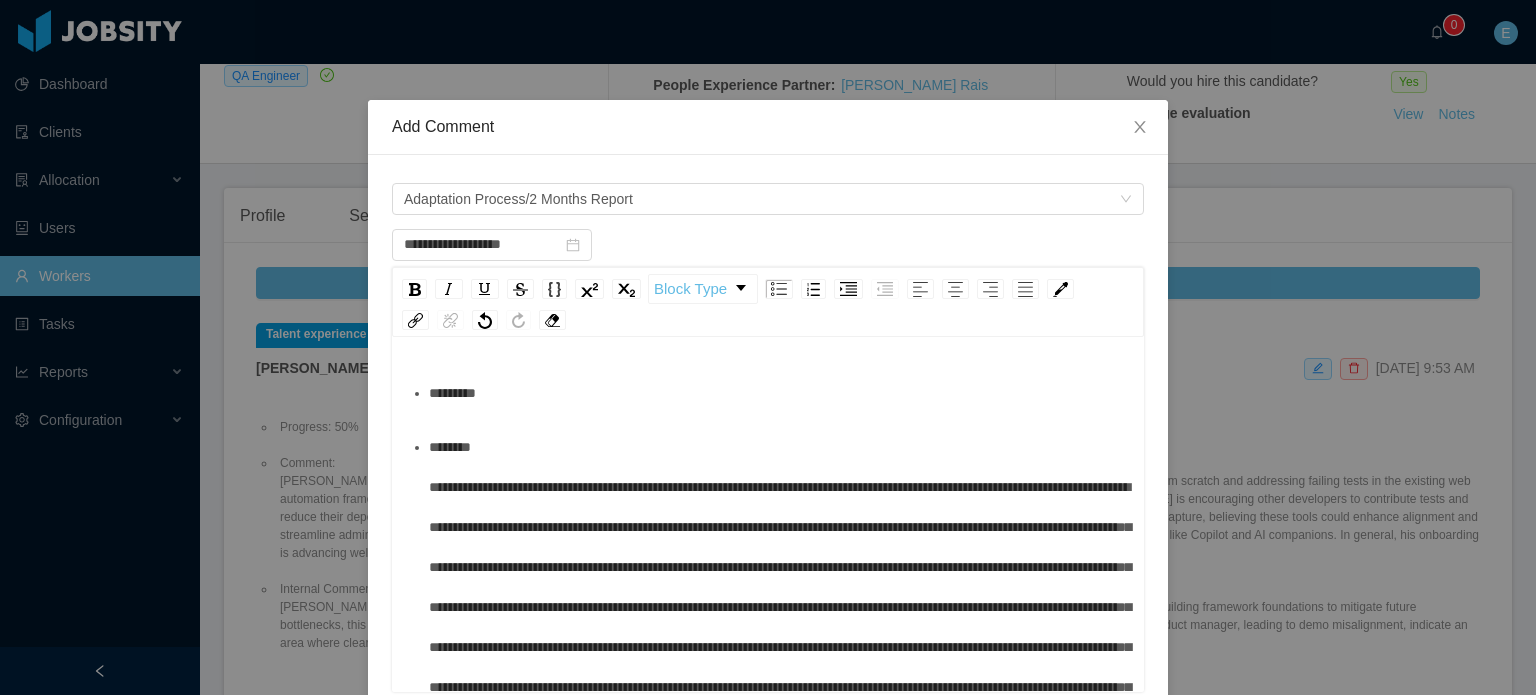 scroll, scrollTop: 96, scrollLeft: 0, axis: vertical 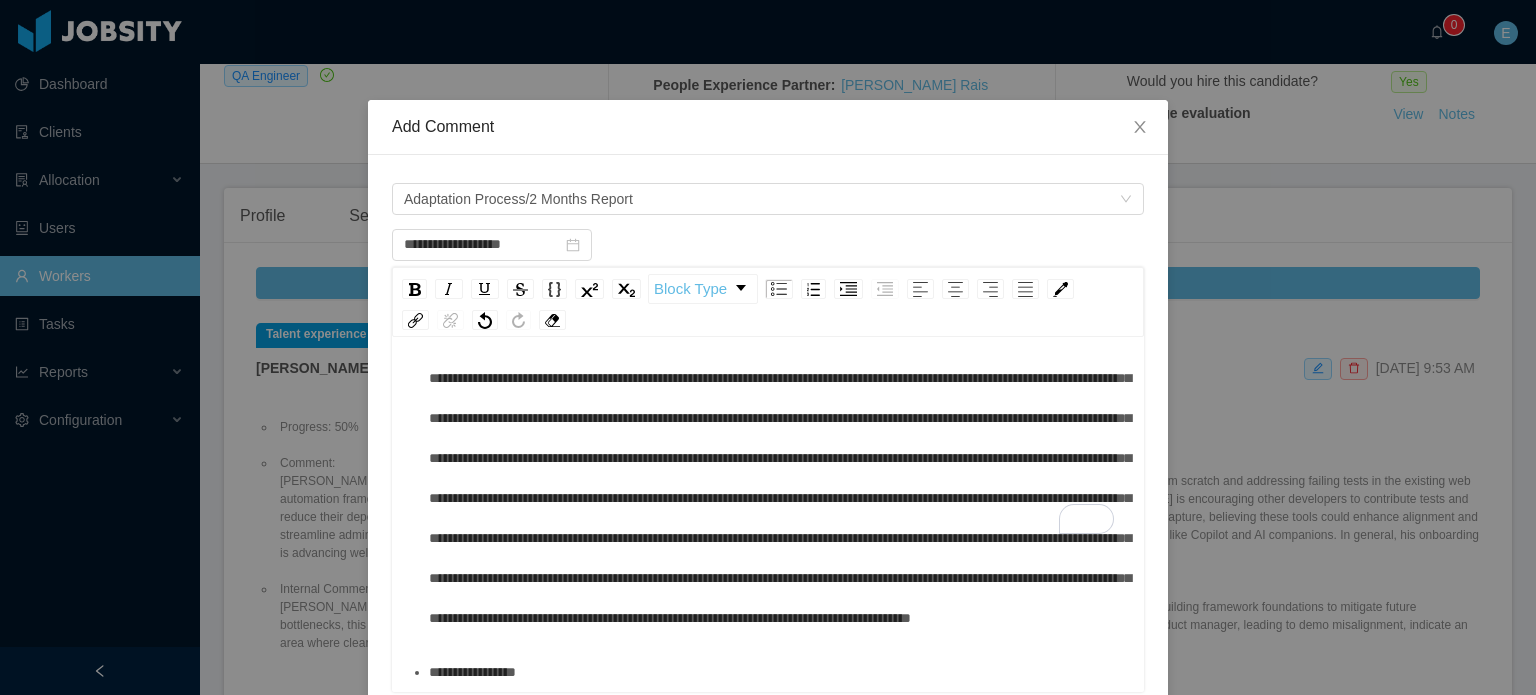 click at bounding box center [779, 438] 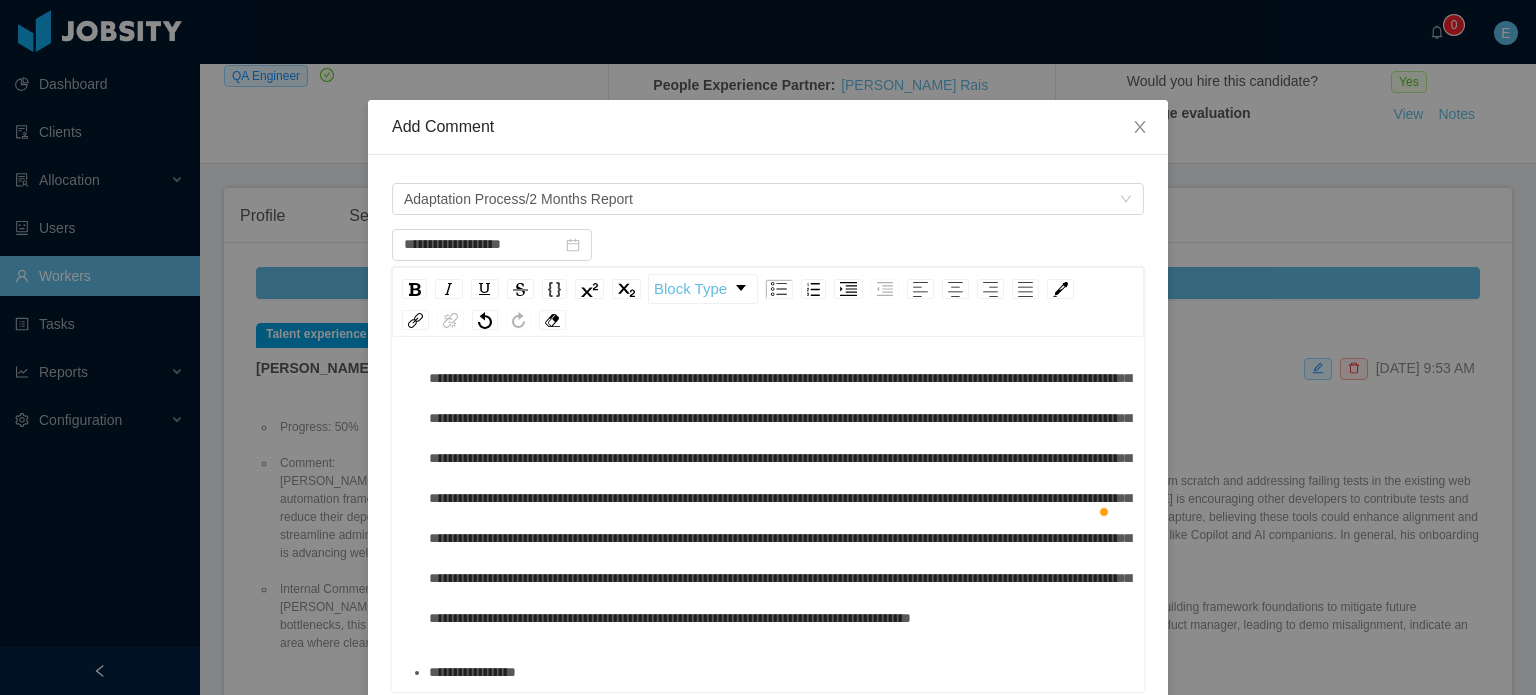 scroll, scrollTop: 128, scrollLeft: 0, axis: vertical 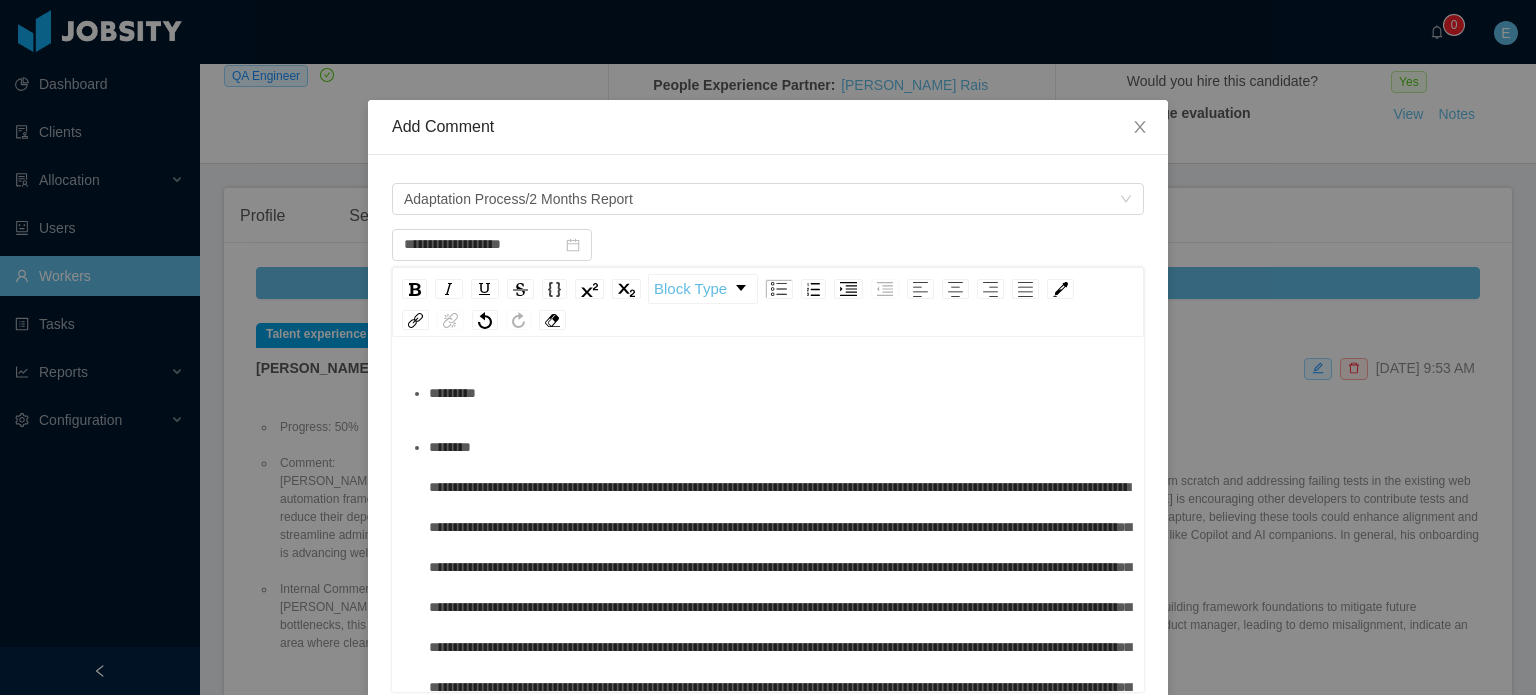 click on "*********" at bounding box center (779, 393) 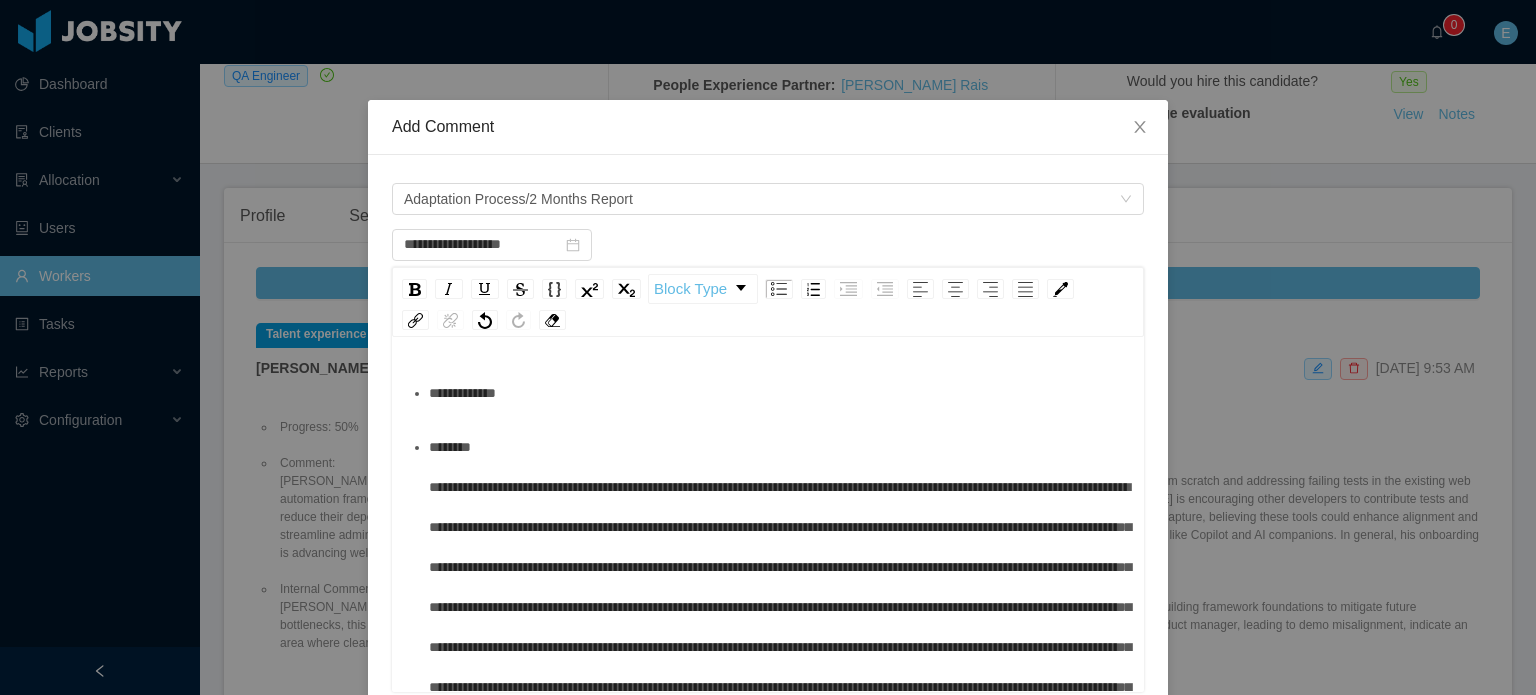 scroll, scrollTop: 65, scrollLeft: 0, axis: vertical 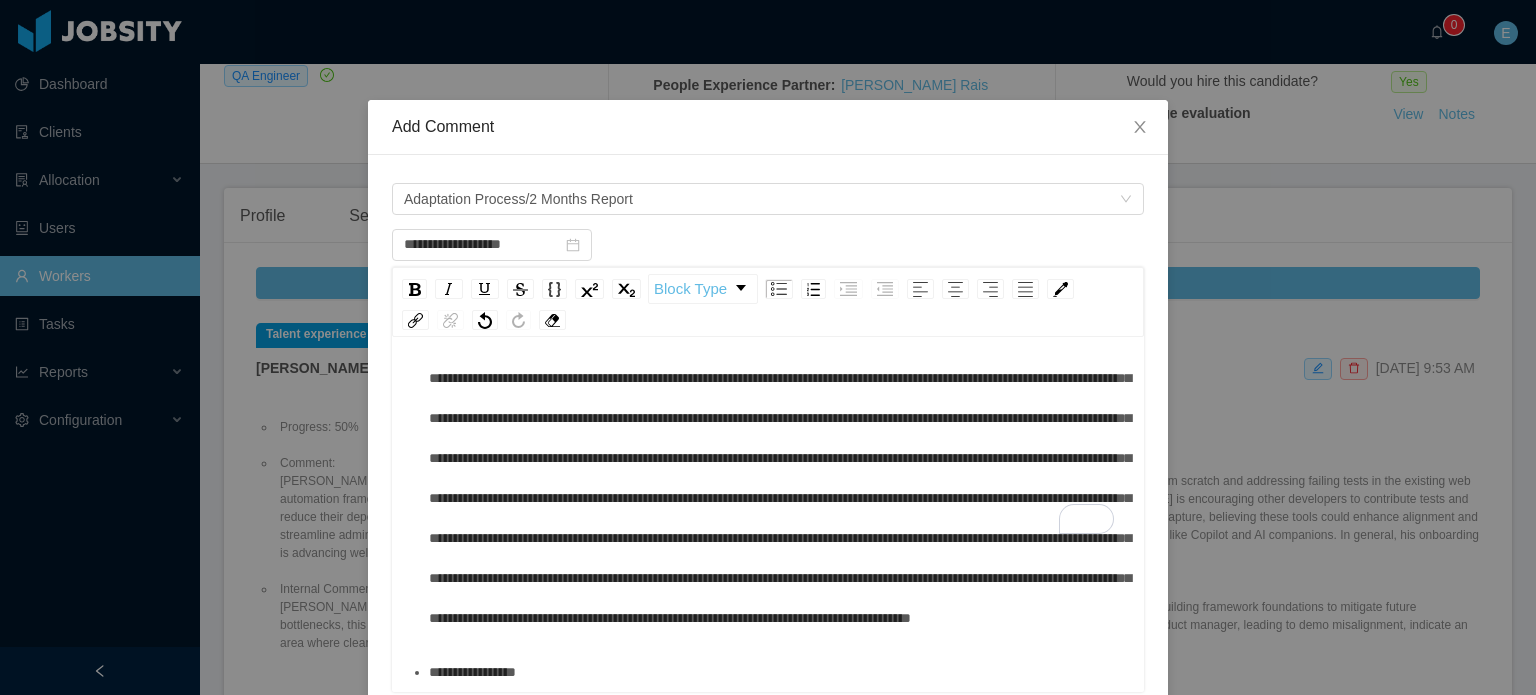 click on "**********" at bounding box center (779, 672) 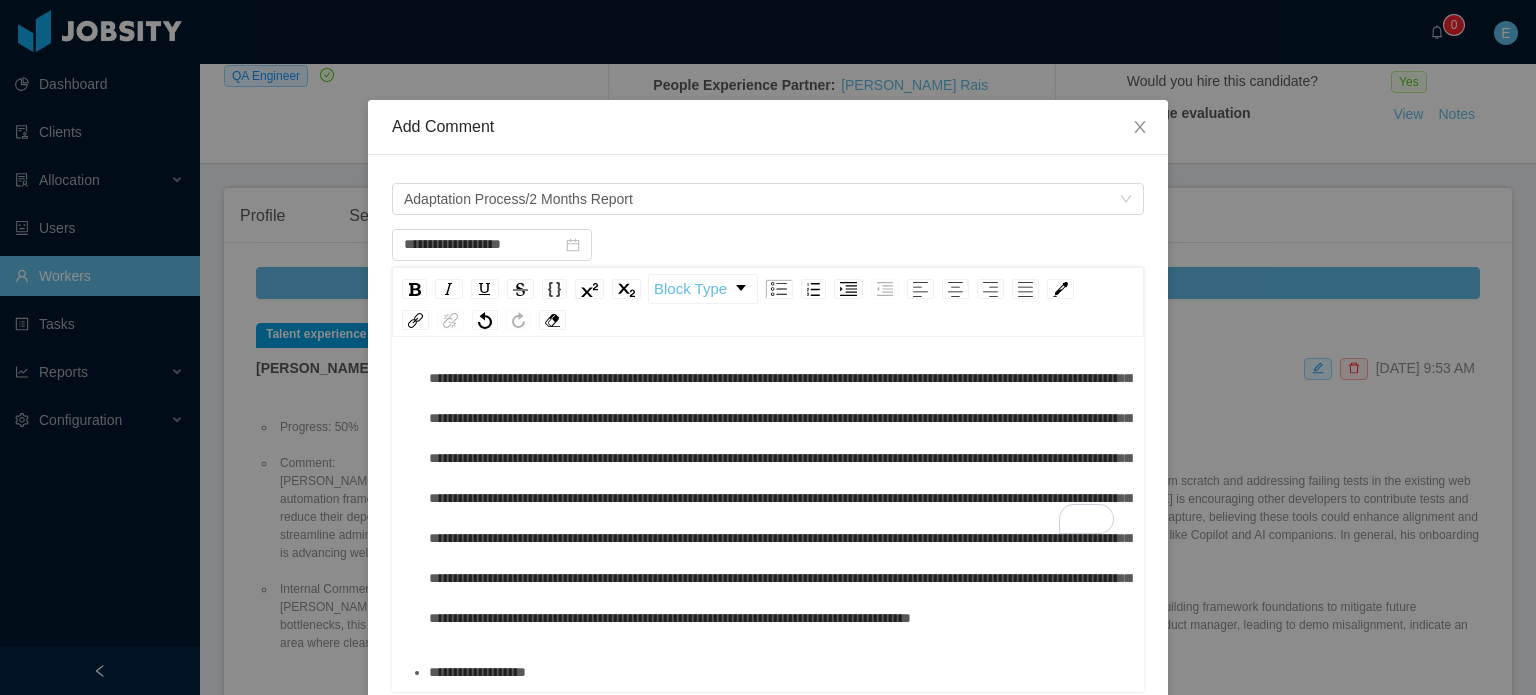 scroll, scrollTop: 324, scrollLeft: 0, axis: vertical 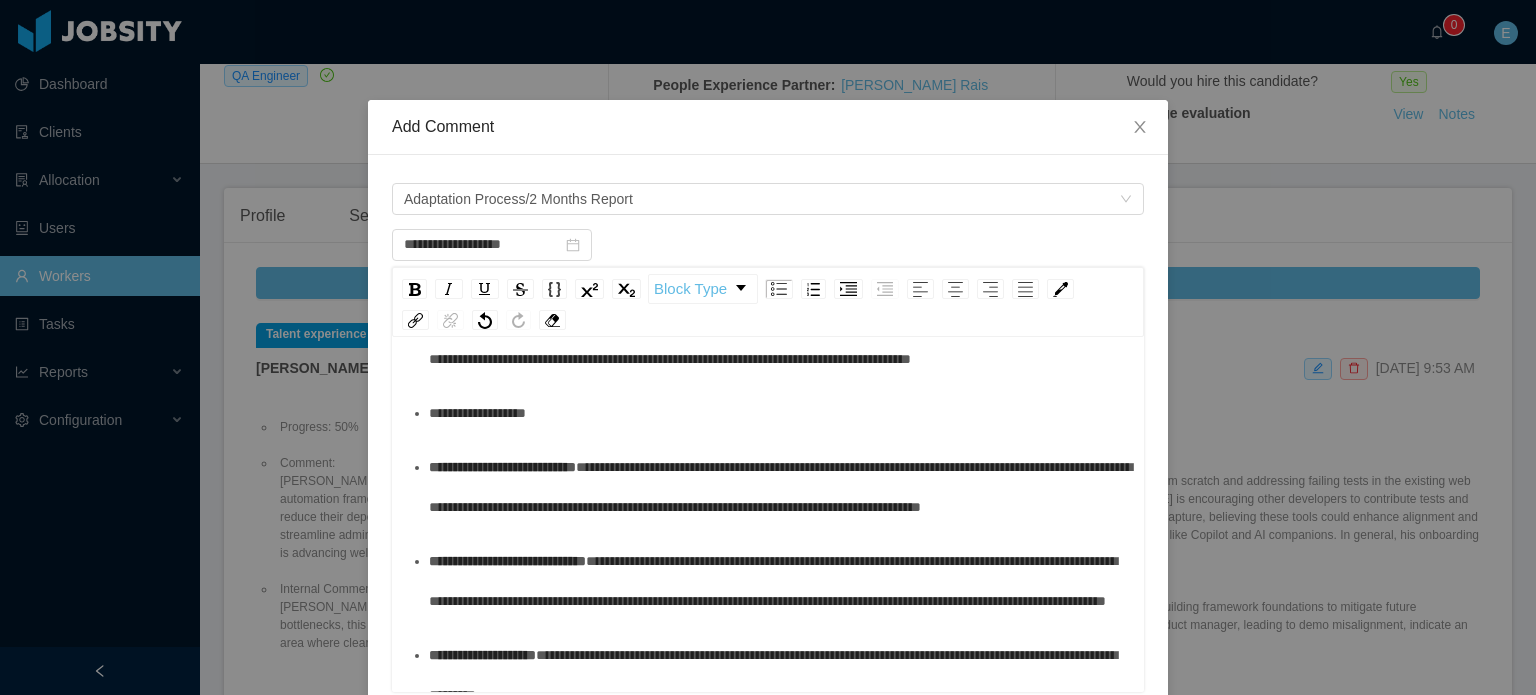 click on "**********" at bounding box center (502, 467) 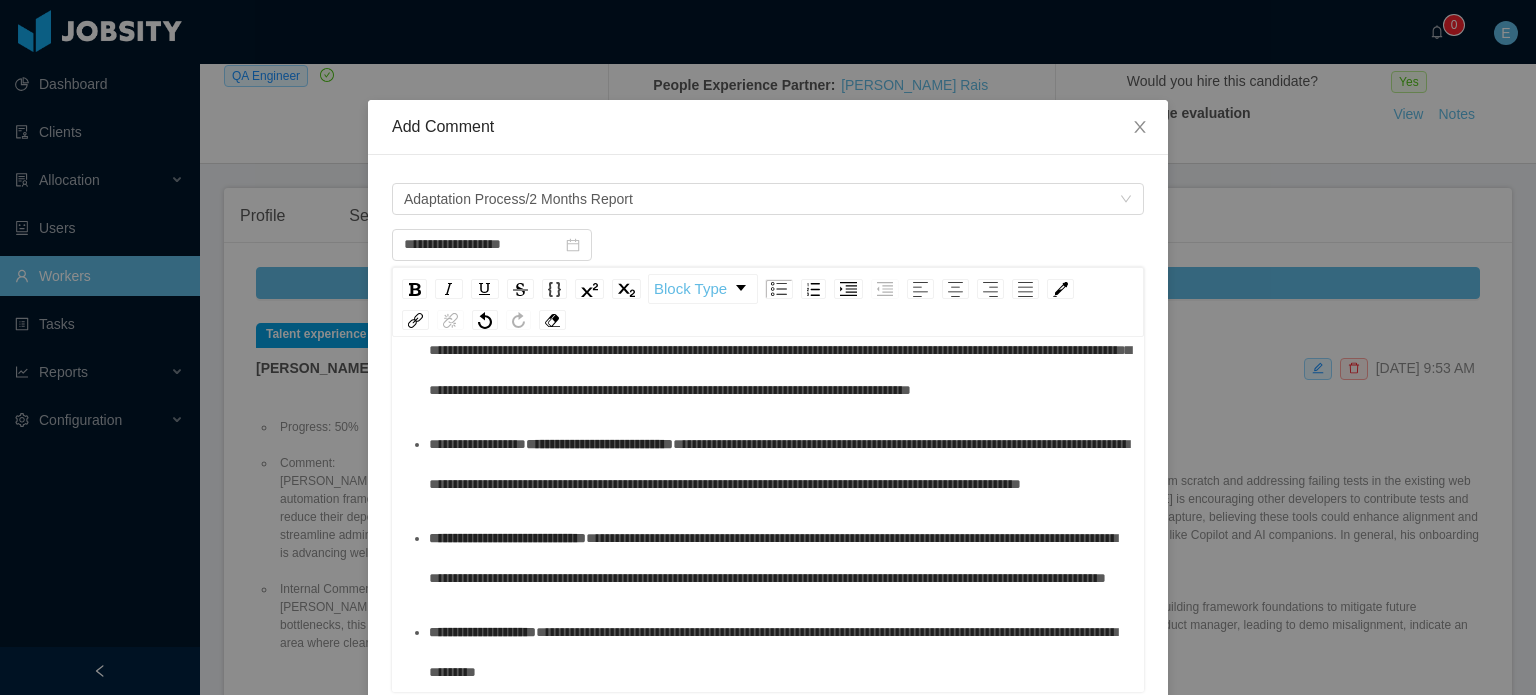 click on "**********" at bounding box center [768, 324] 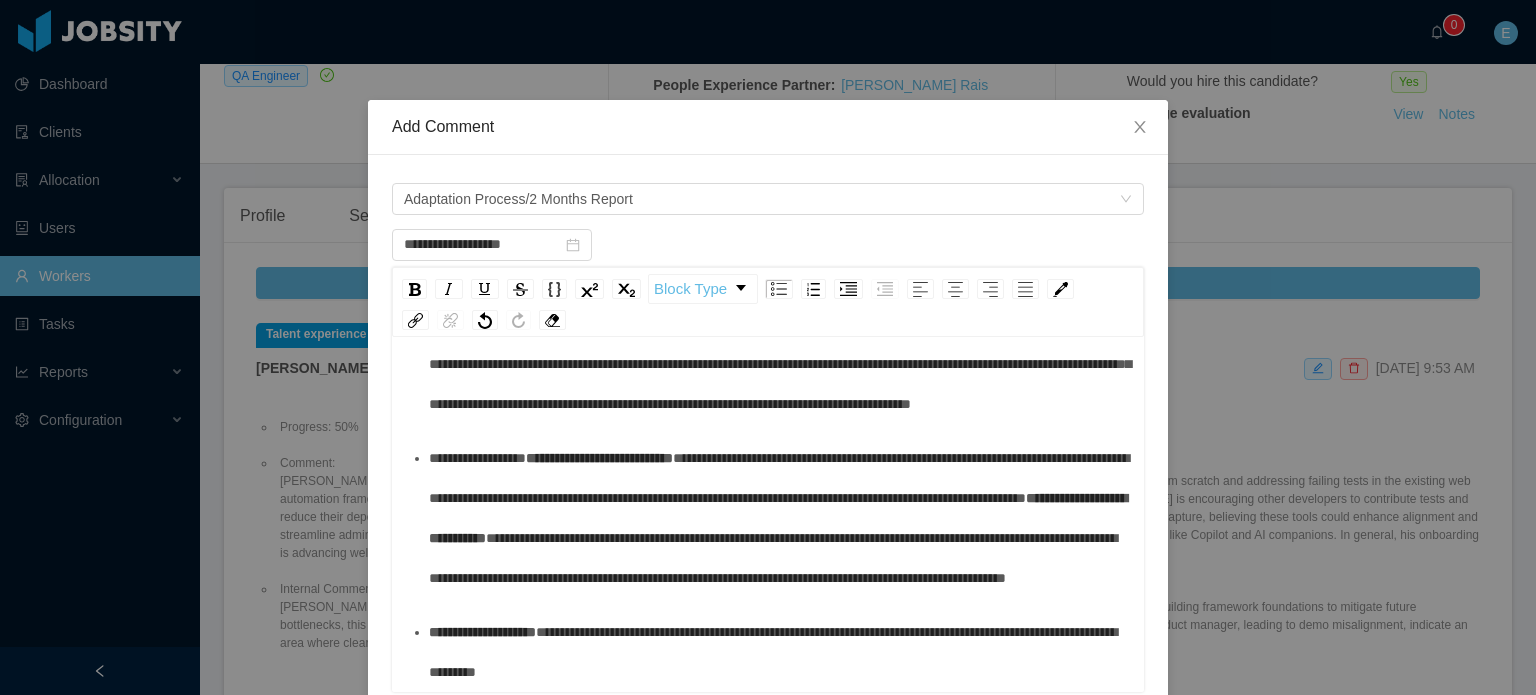 click on "**********" at bounding box center (482, 632) 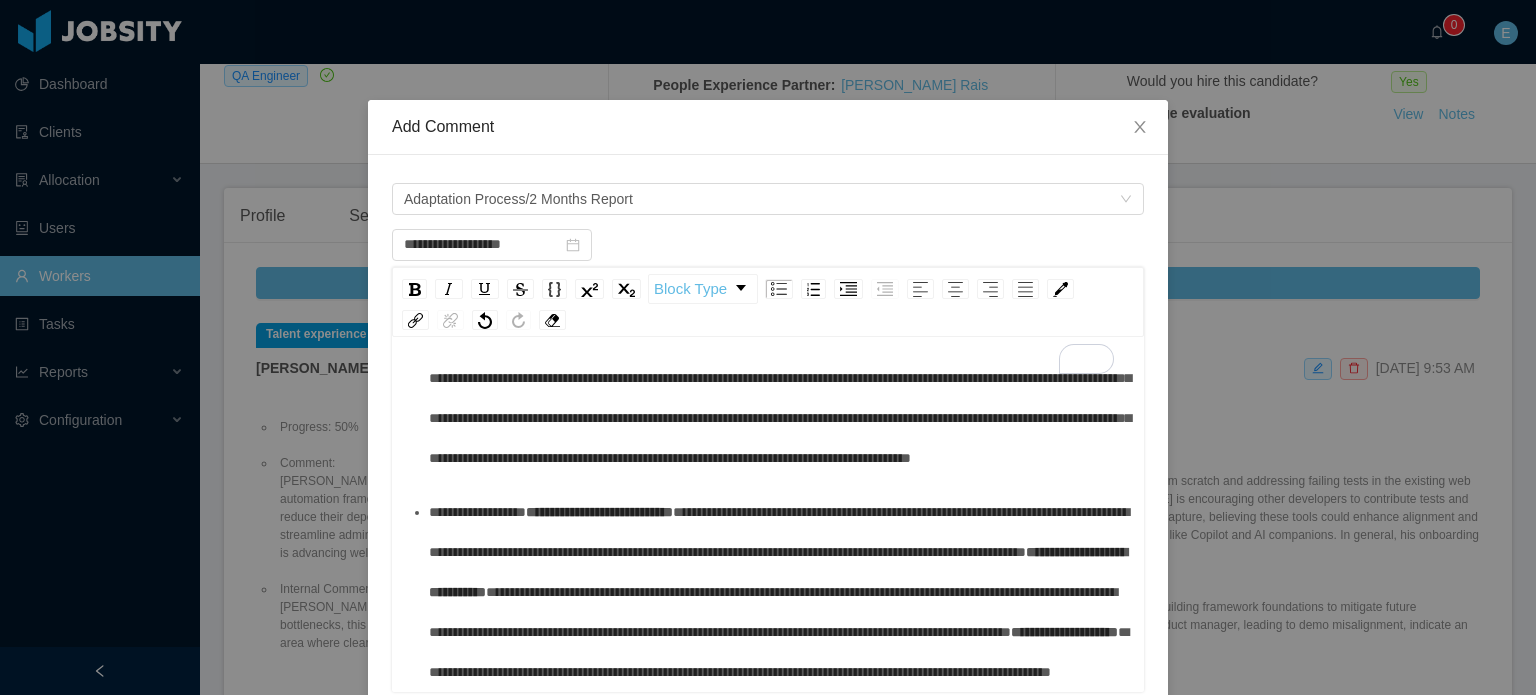 click on "**********" at bounding box center (779, 592) 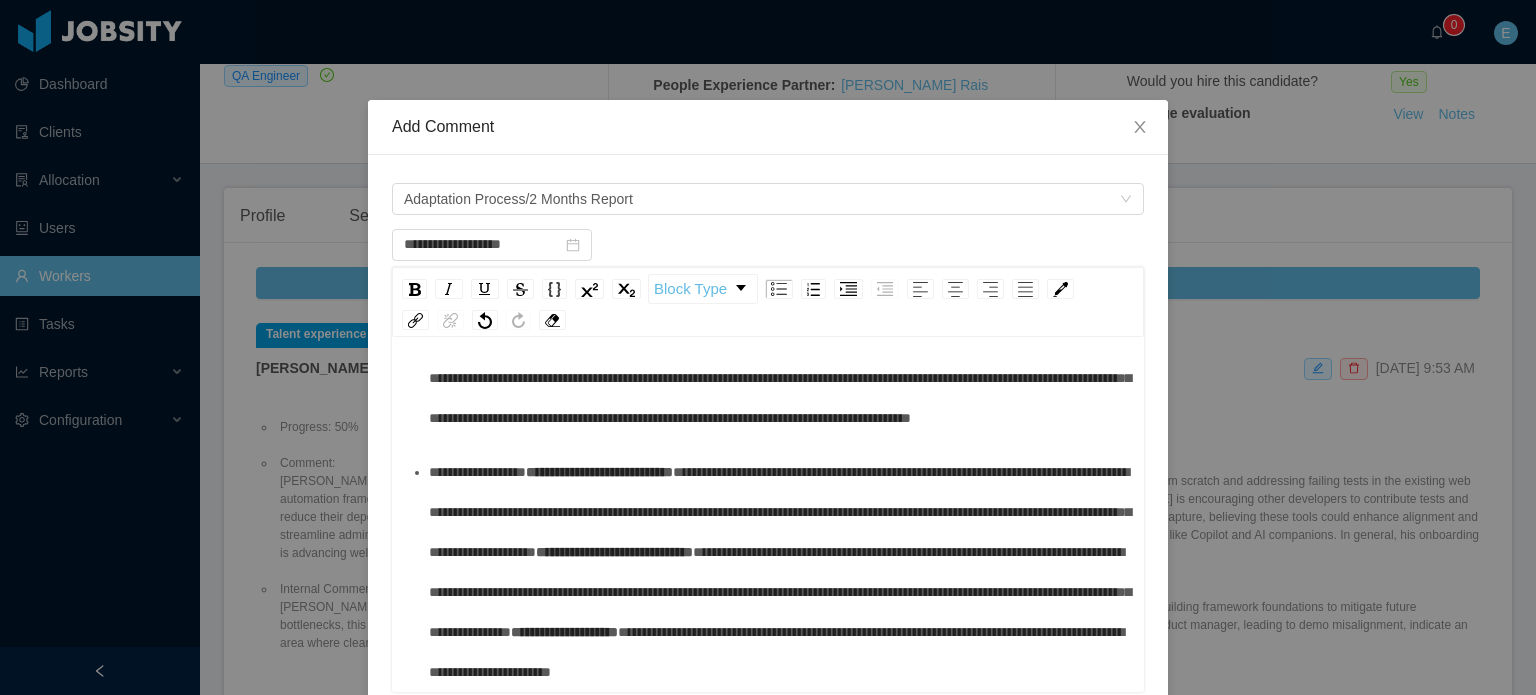 click on "**********" at bounding box center [779, 572] 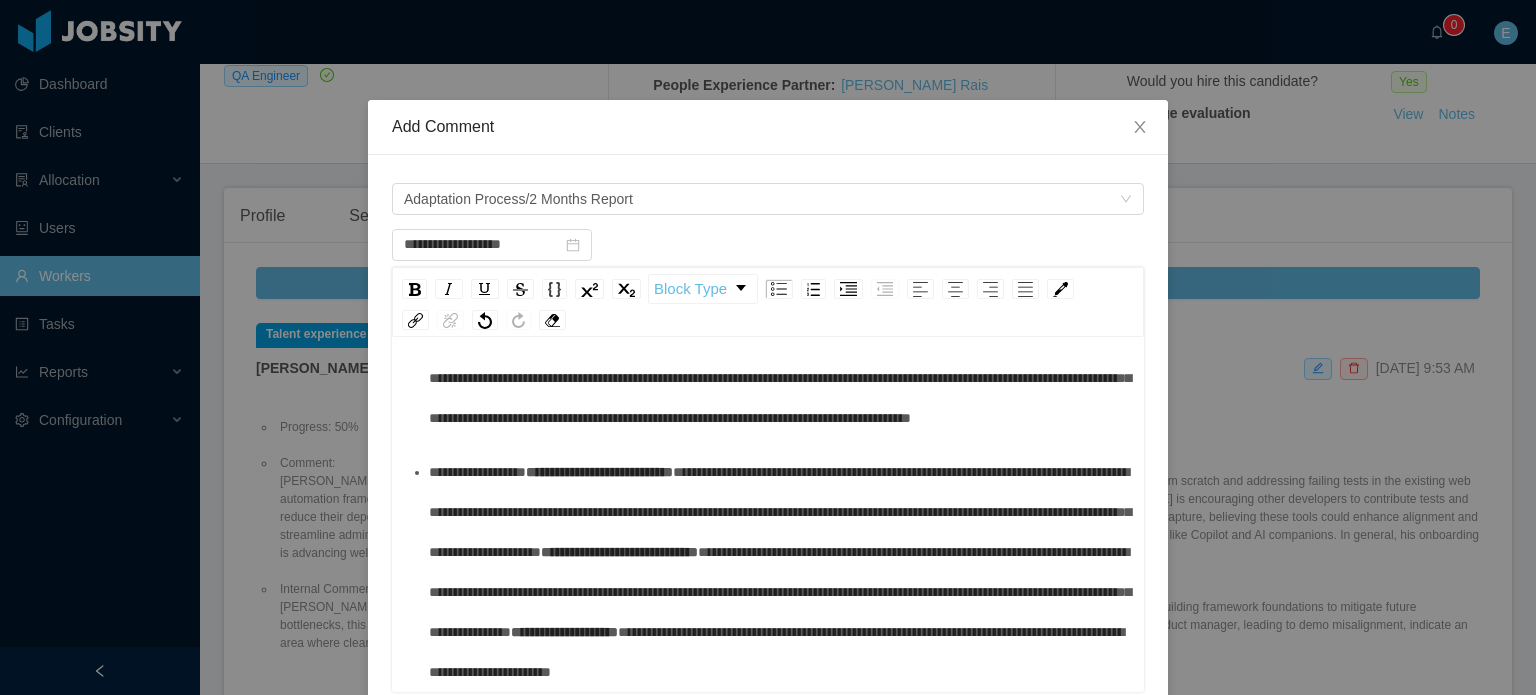click on "**********" at bounding box center [779, 572] 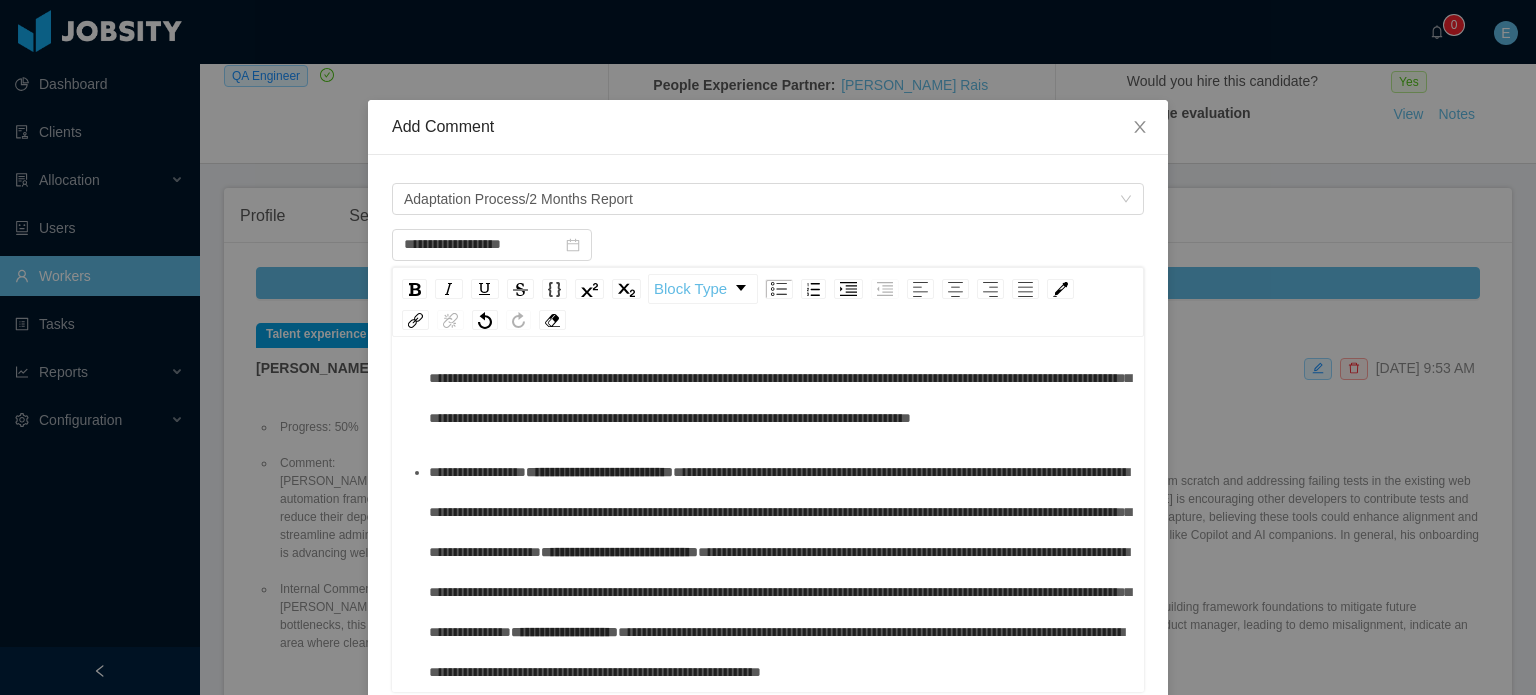 scroll, scrollTop: 520, scrollLeft: 0, axis: vertical 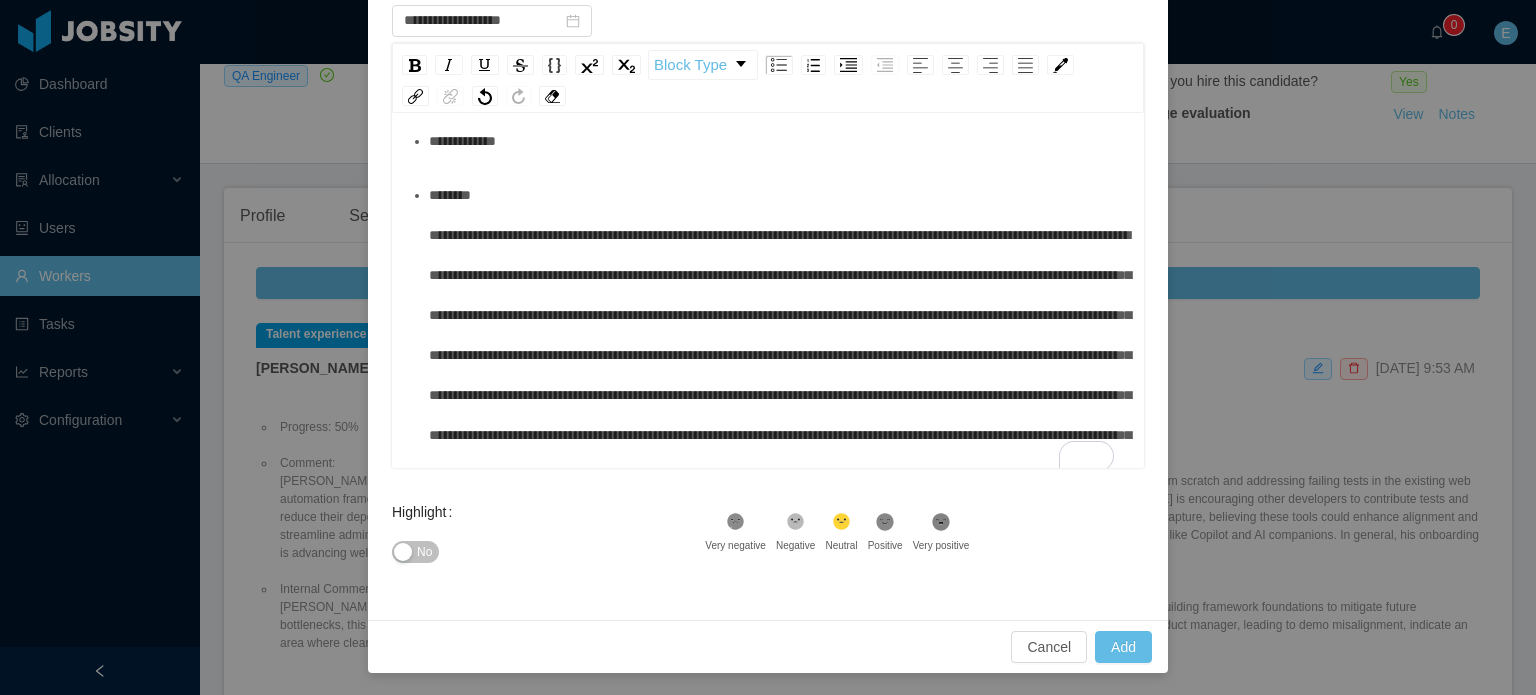 click on ".st1{fill:#232323}" at bounding box center [885, 525] 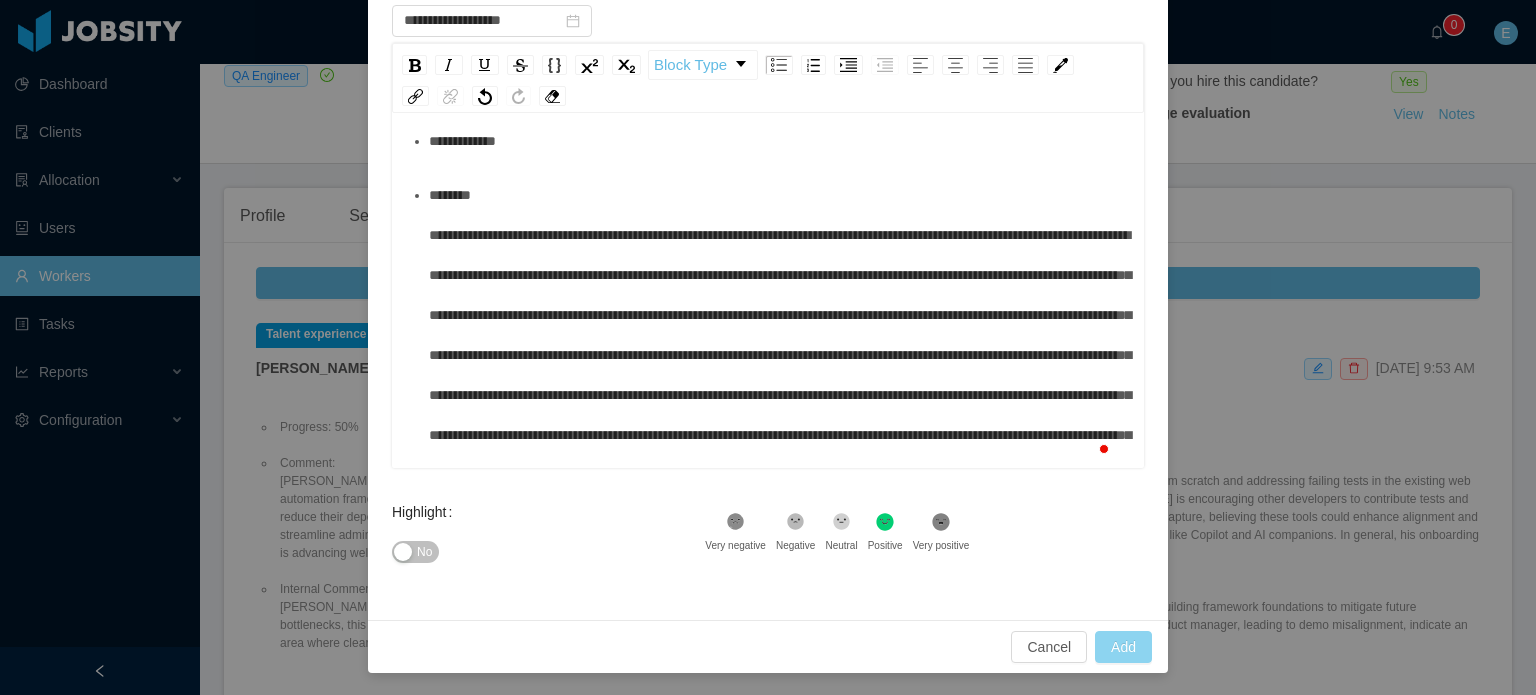 click on "Add" at bounding box center [1123, 647] 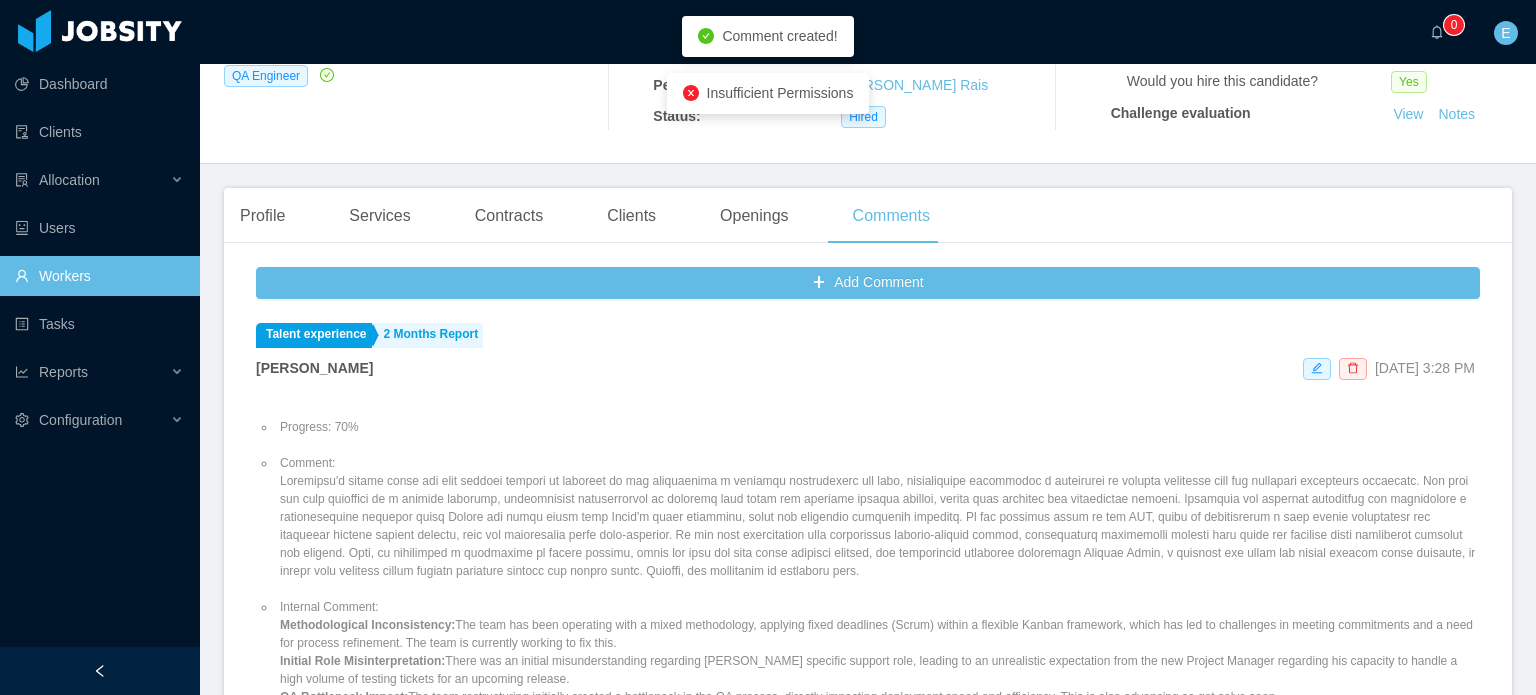 click on "Comment:" at bounding box center [878, 517] 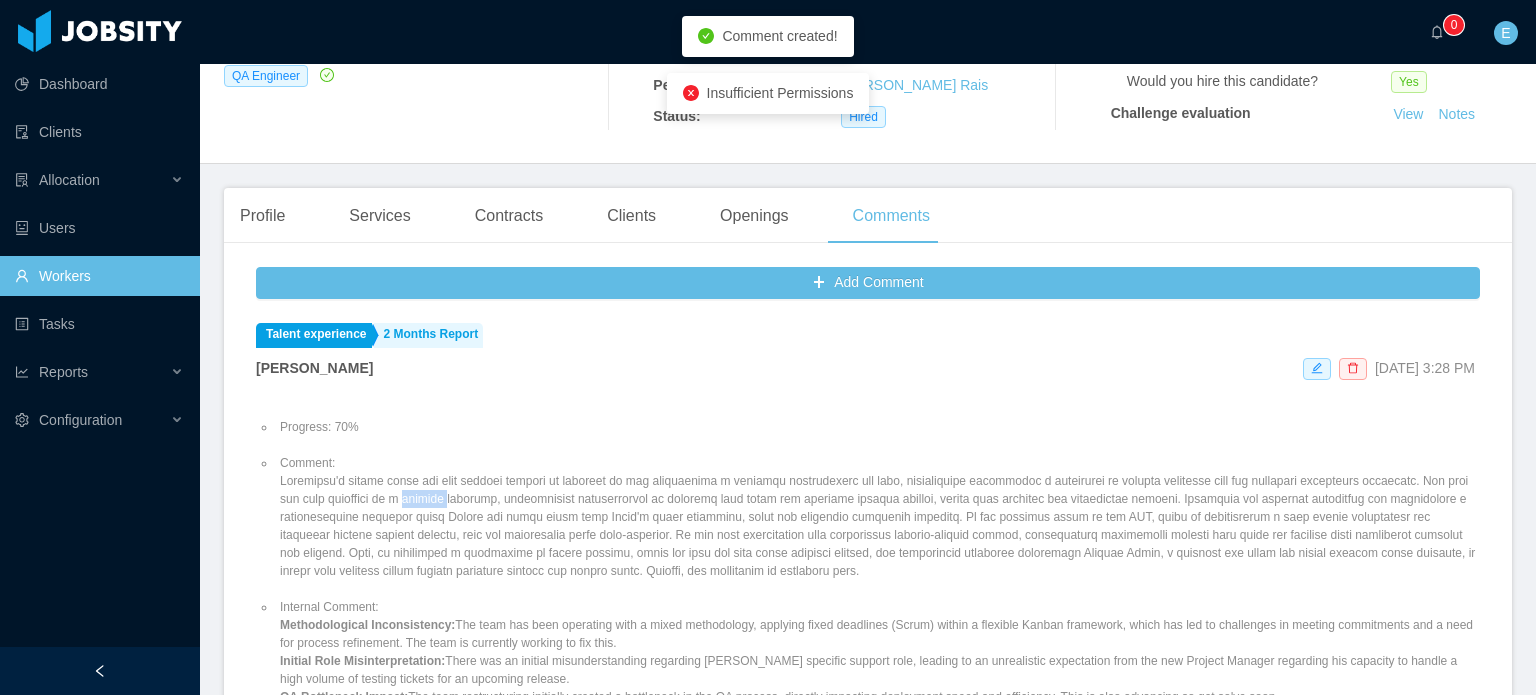 click on "Comment:" at bounding box center [878, 517] 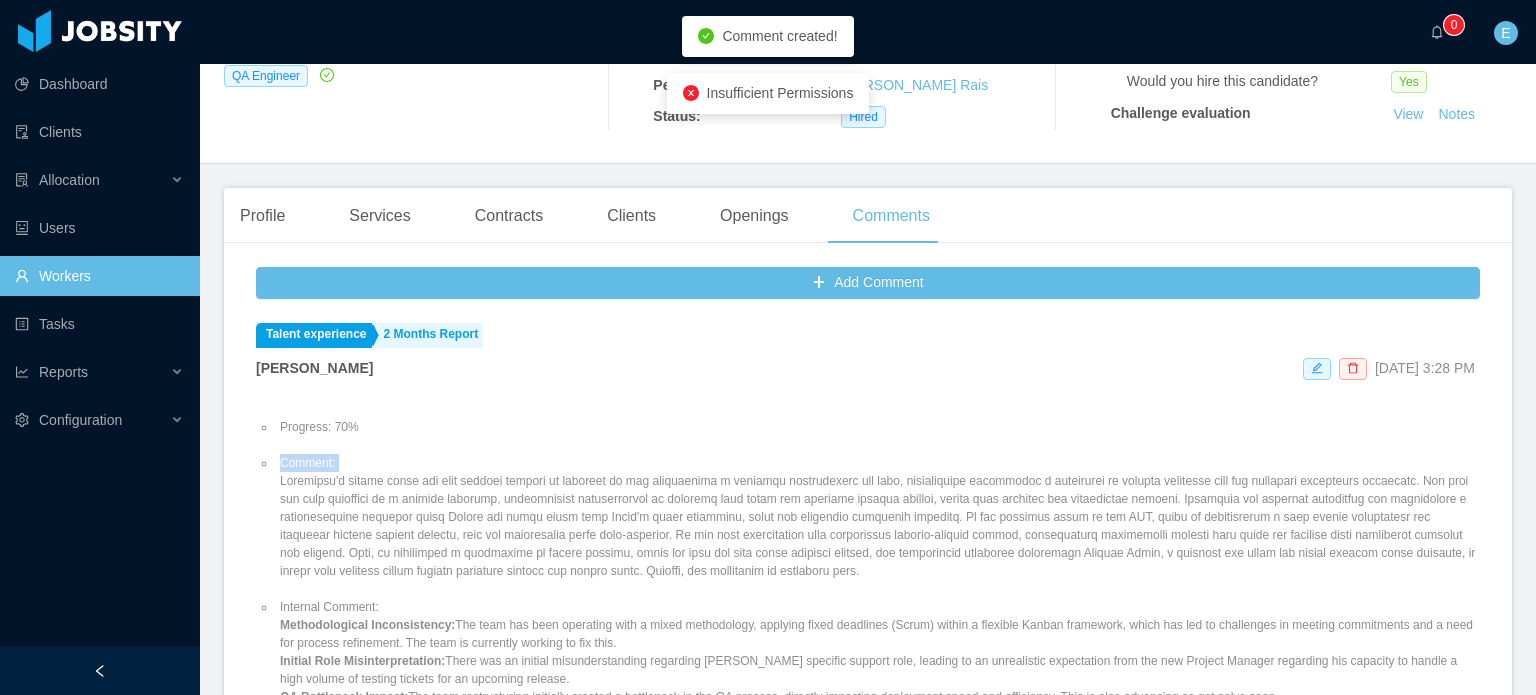 click on "Comment:" at bounding box center [878, 517] 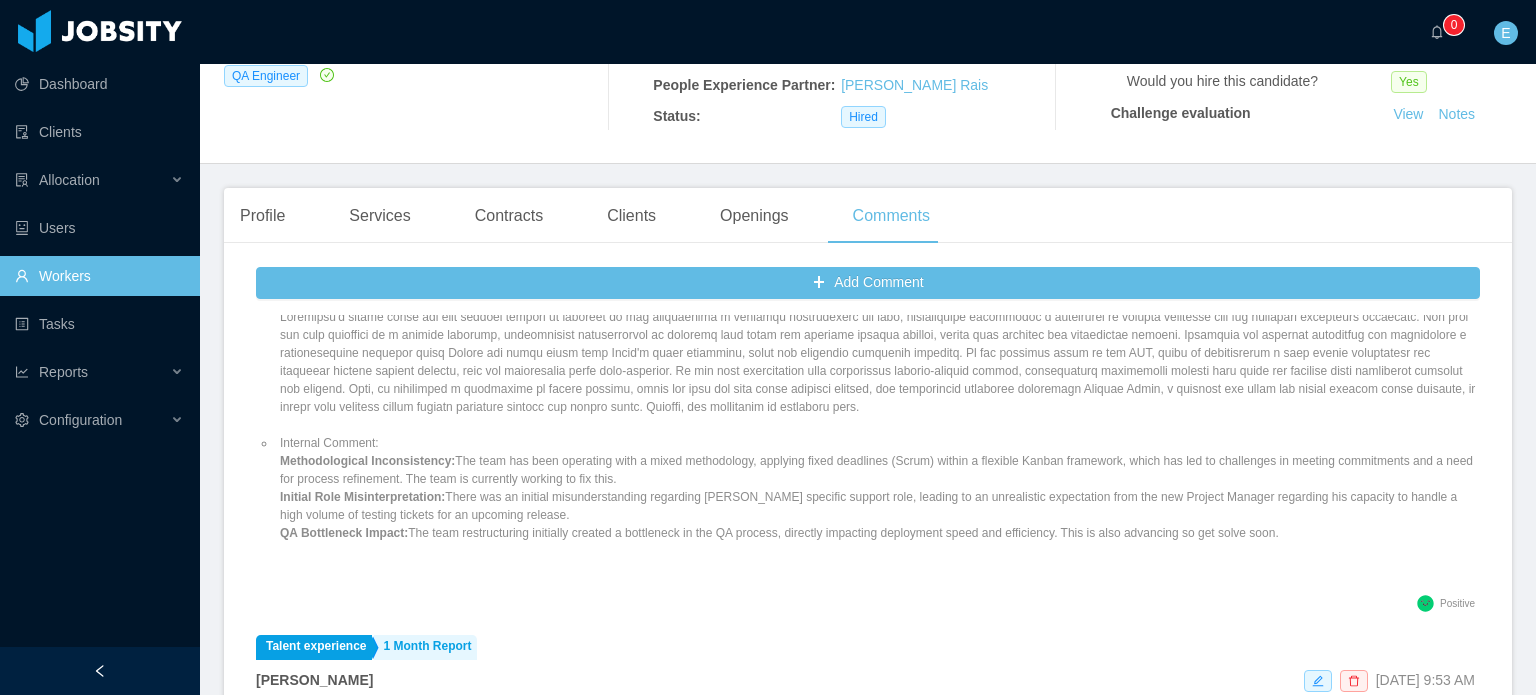 scroll, scrollTop: 200, scrollLeft: 0, axis: vertical 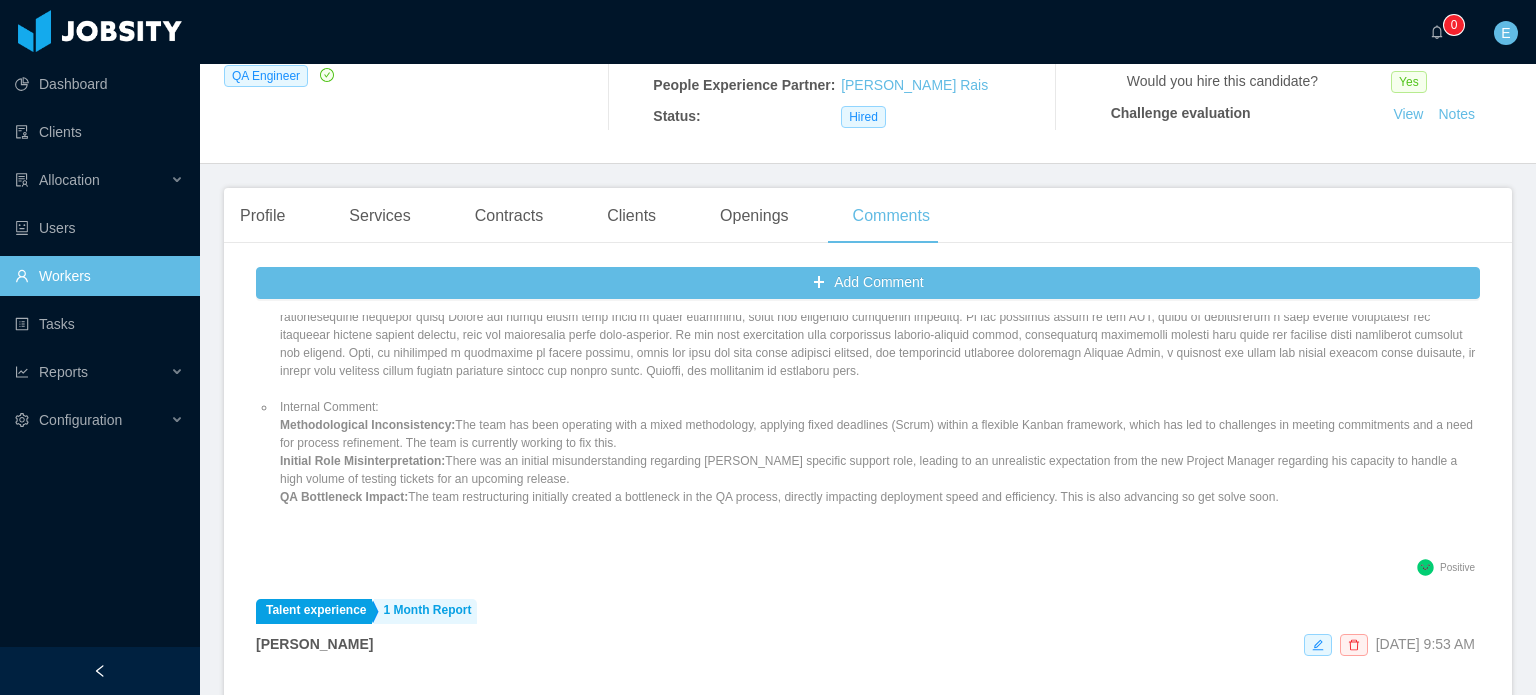 drag, startPoint x: 1282, startPoint y: 498, endPoint x: 276, endPoint y: 423, distance: 1008.7919 